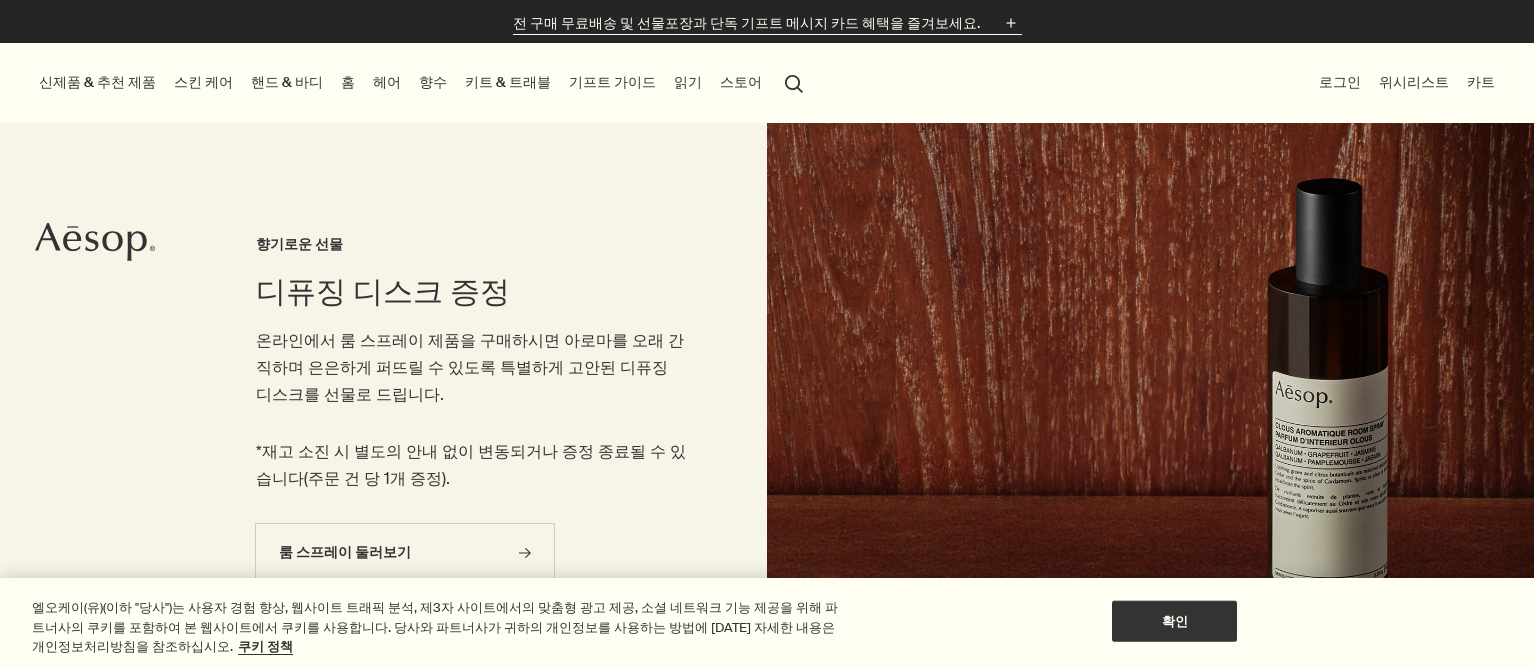 scroll, scrollTop: 0, scrollLeft: 0, axis: both 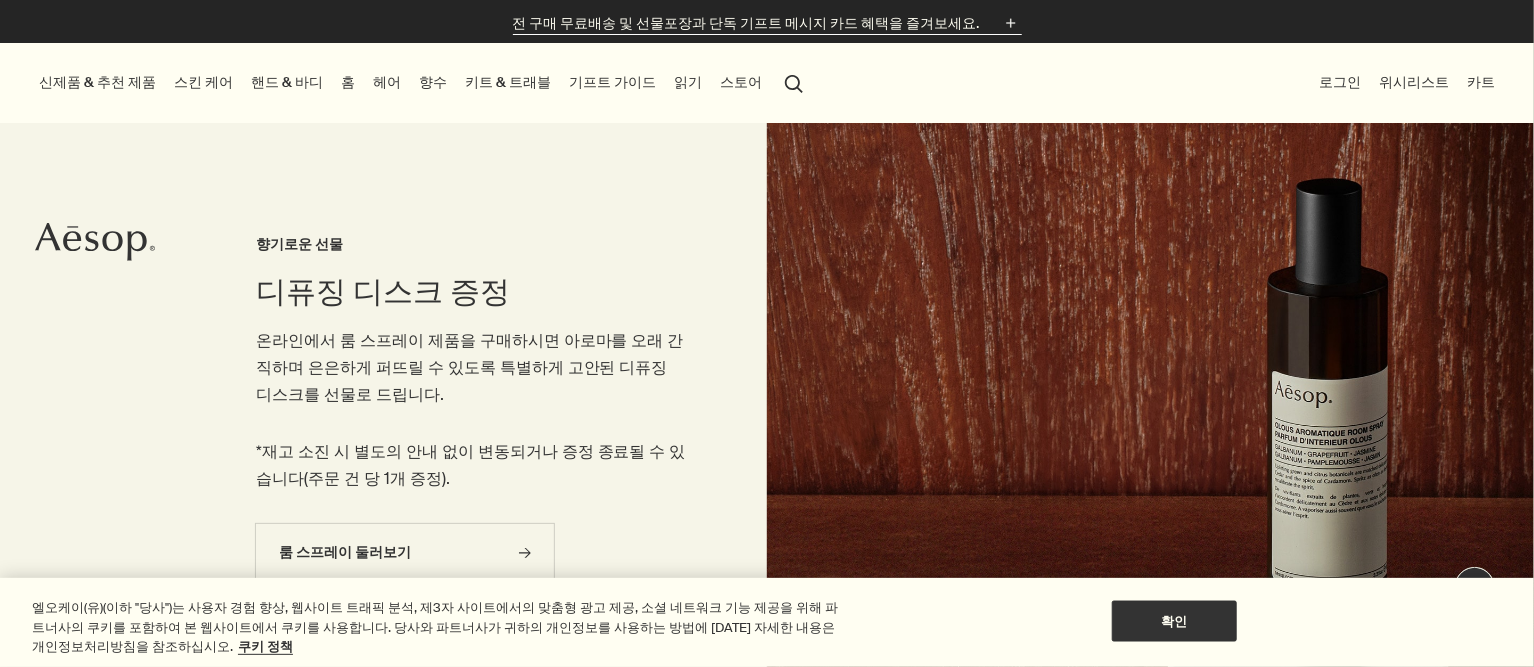 click on "전 구매 무료배송 및 선물포장과 단독 기프트 메시지 카드 혜택을 즐겨보세요." at bounding box center [746, 23] 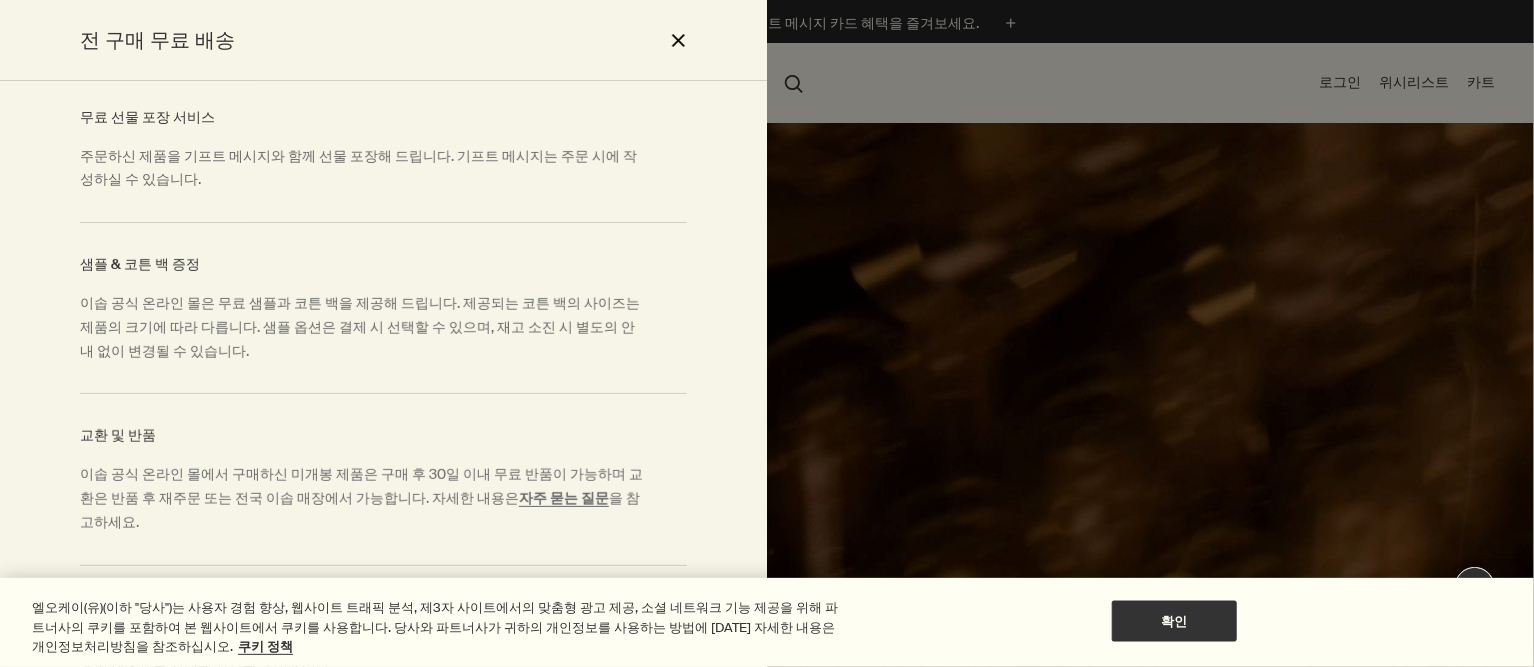 scroll, scrollTop: 409, scrollLeft: 0, axis: vertical 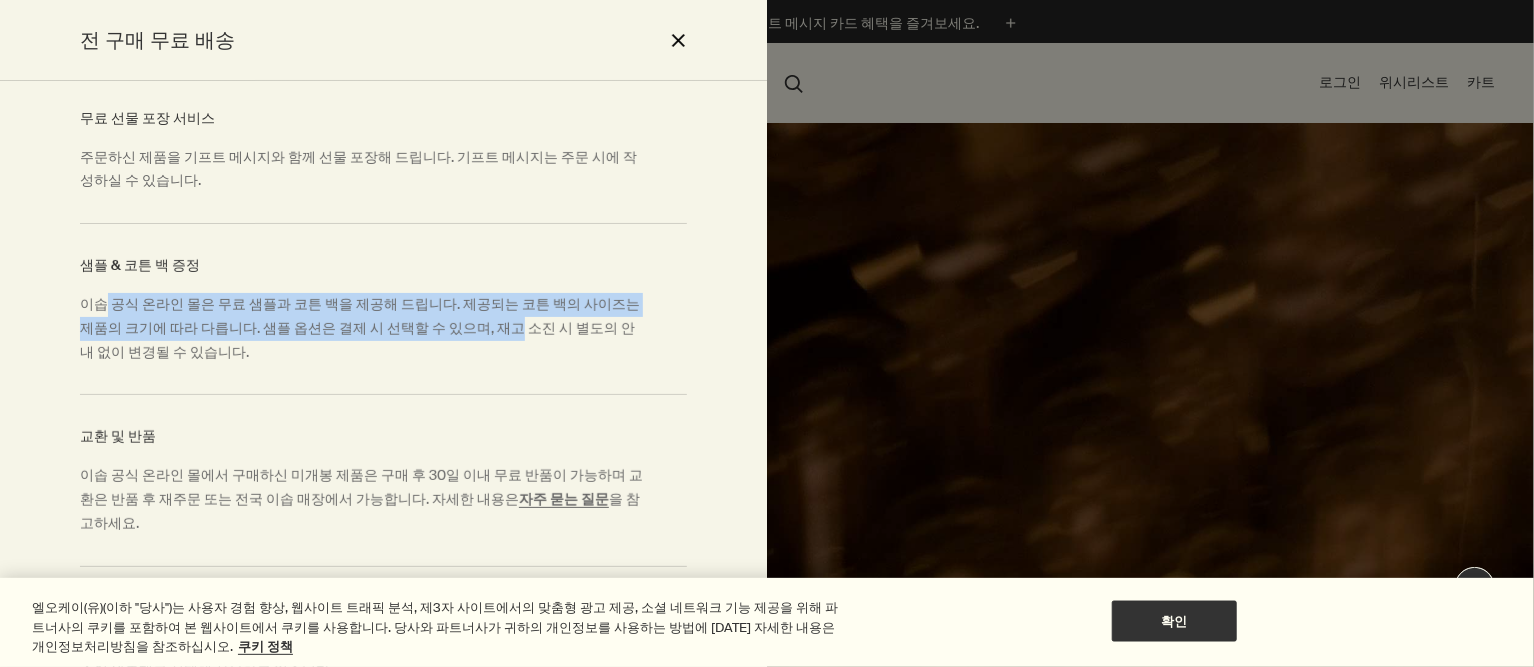 drag, startPoint x: 151, startPoint y: 306, endPoint x: 454, endPoint y: 322, distance: 303.42215 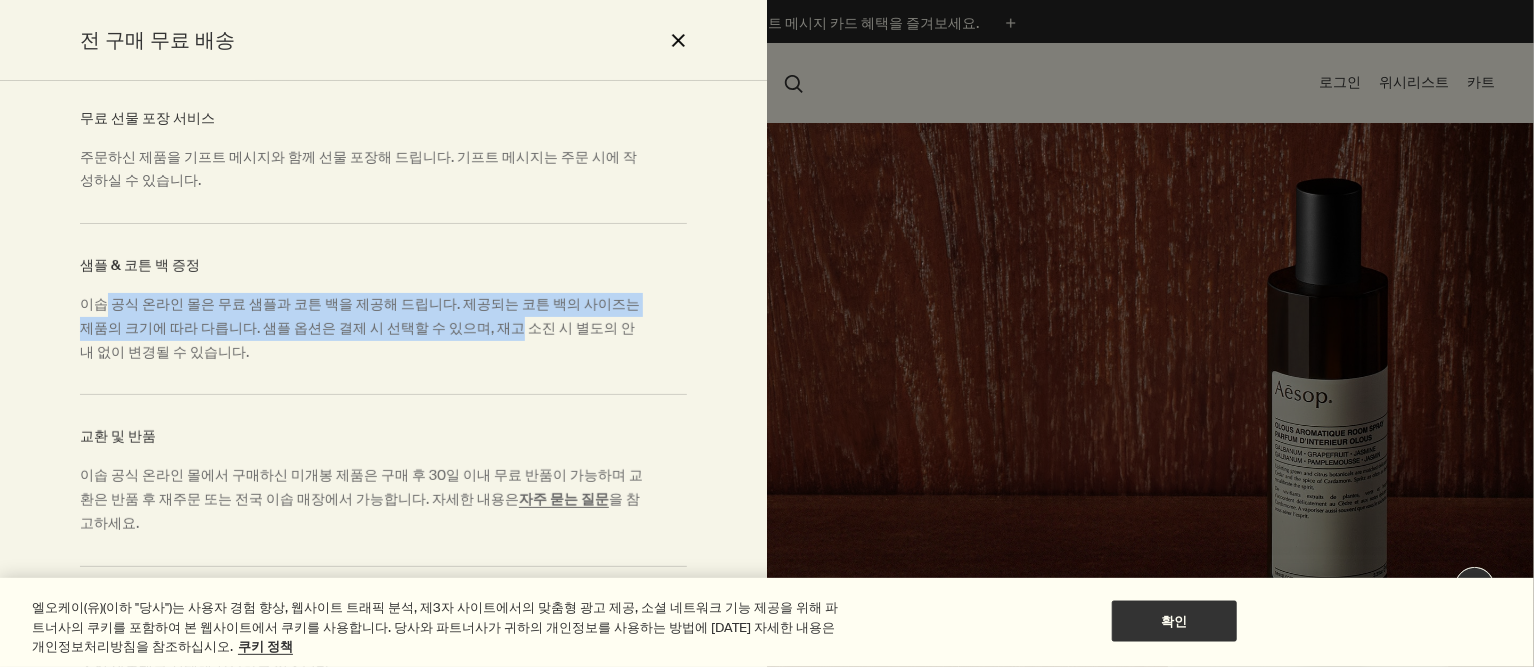 scroll, scrollTop: 0, scrollLeft: 0, axis: both 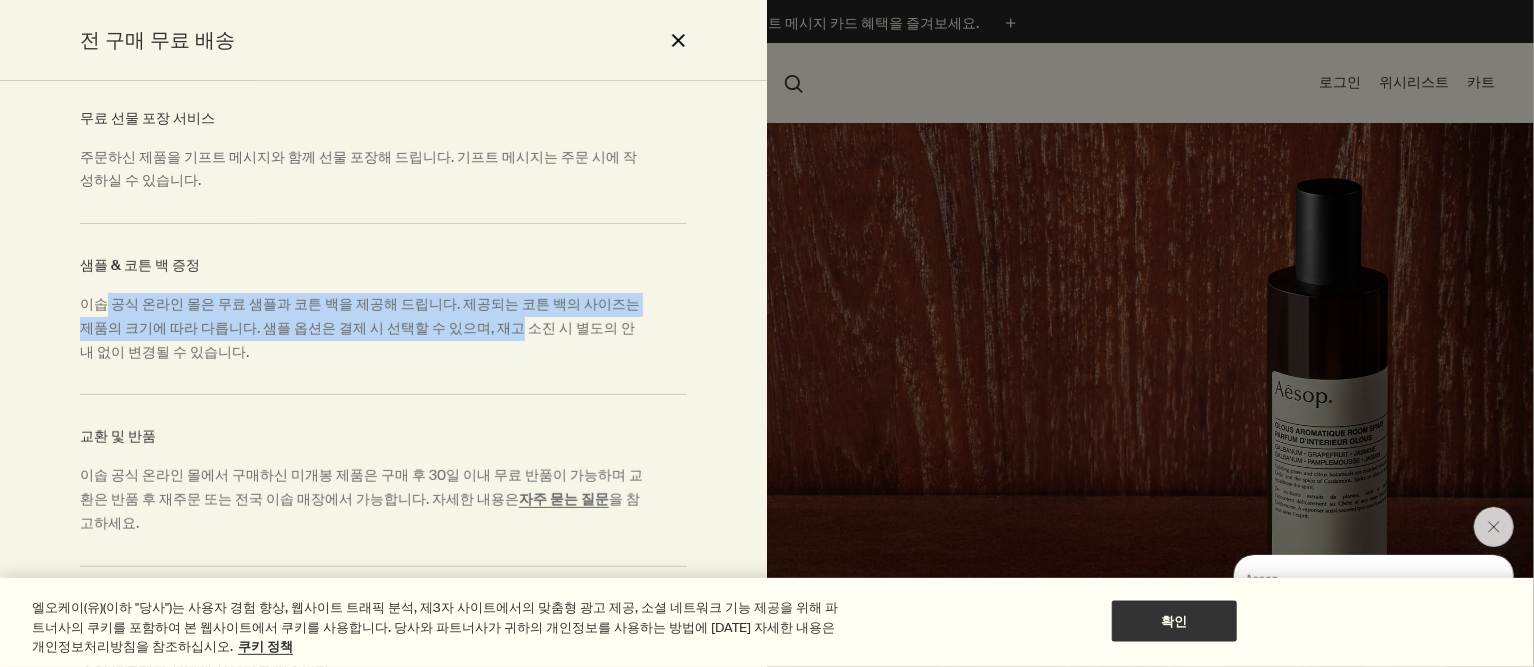 click on "close" at bounding box center [678, 40] 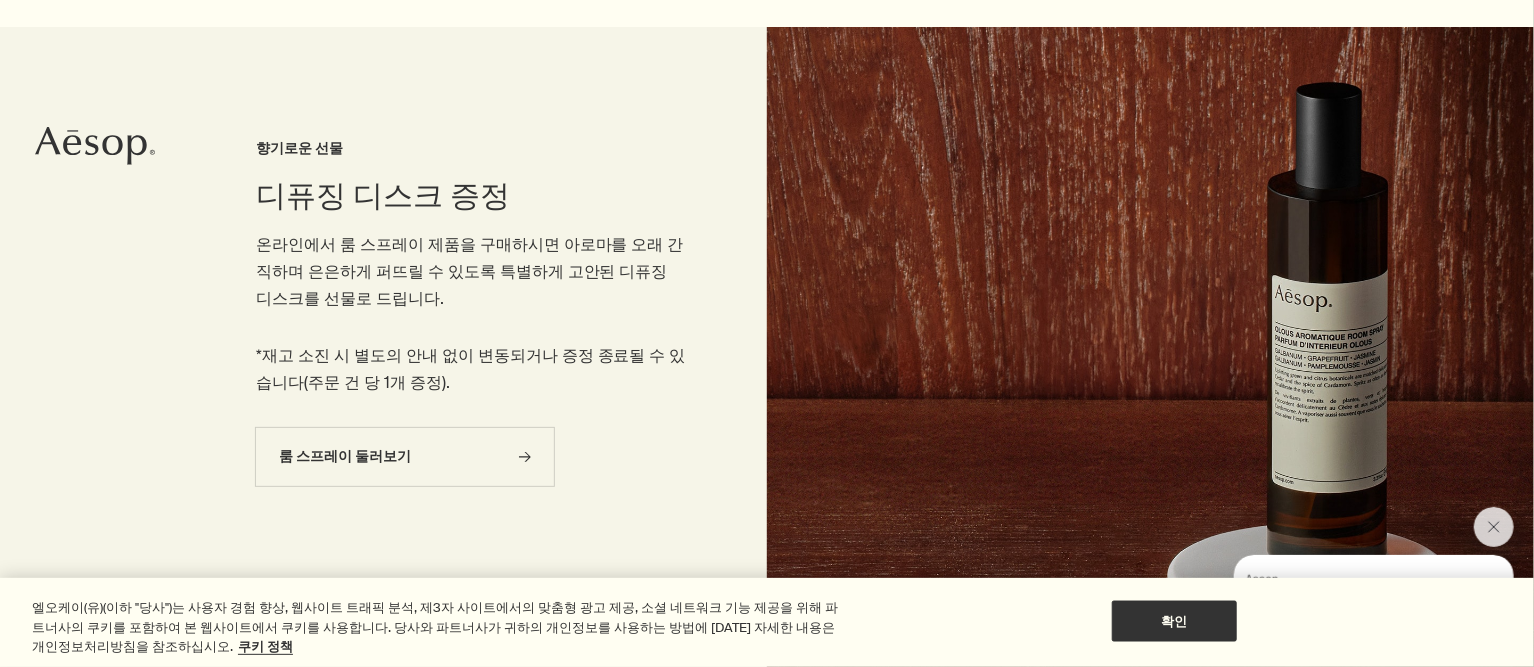 scroll, scrollTop: 100, scrollLeft: 0, axis: vertical 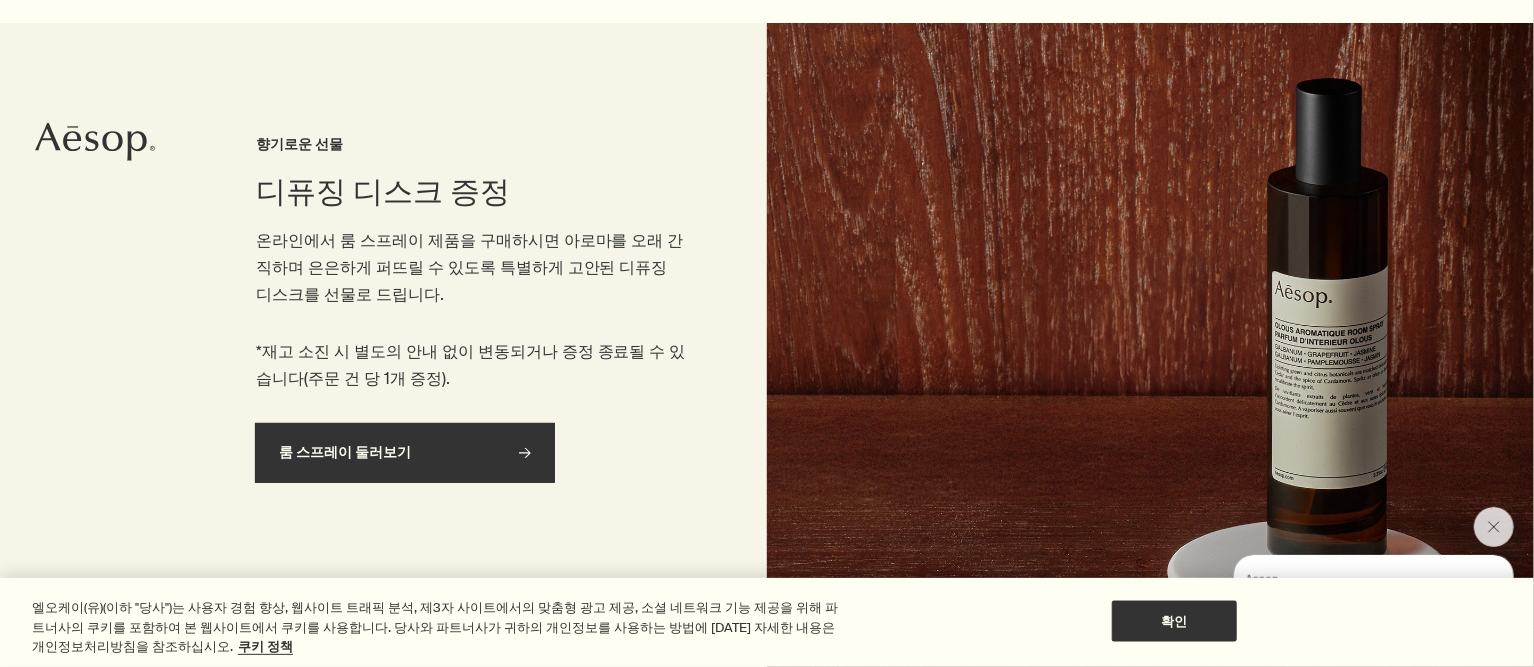 click on "룸 스프레이 둘러보기    rightArrow" at bounding box center [405, 453] 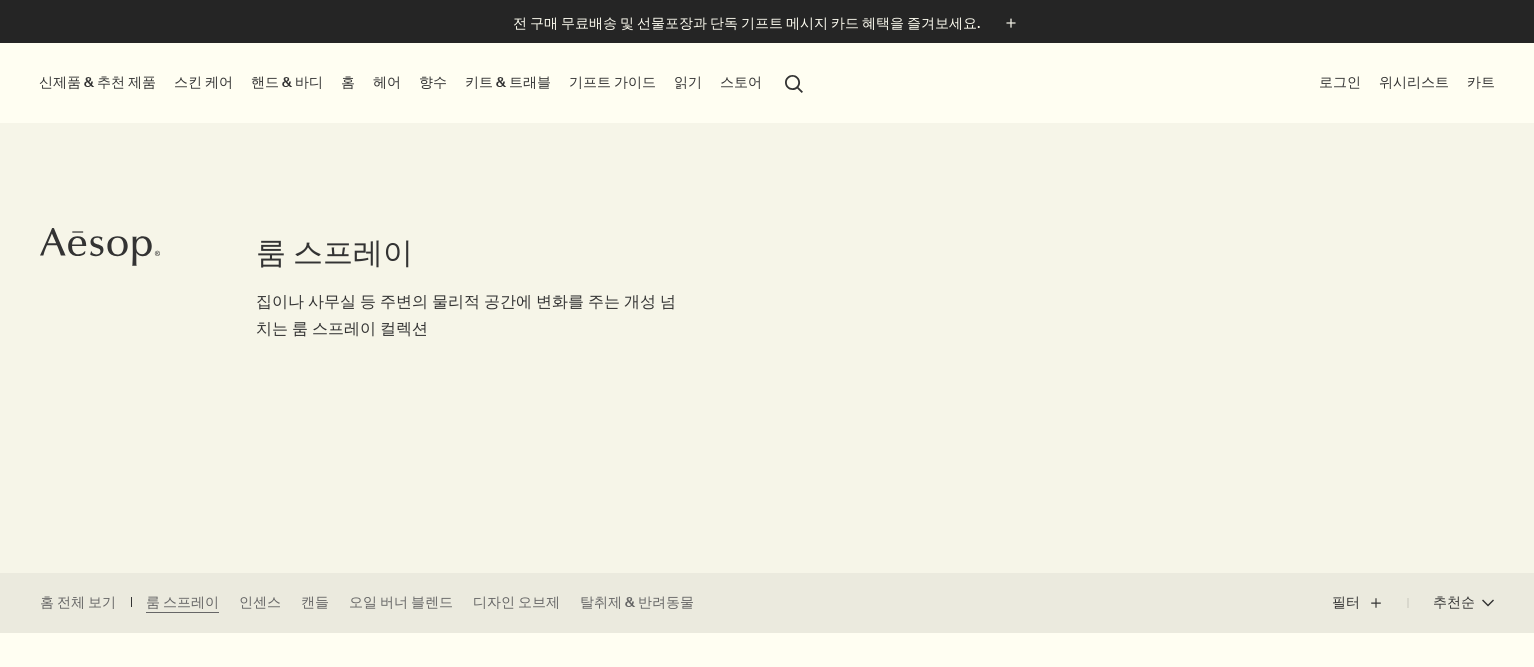 scroll, scrollTop: 0, scrollLeft: 0, axis: both 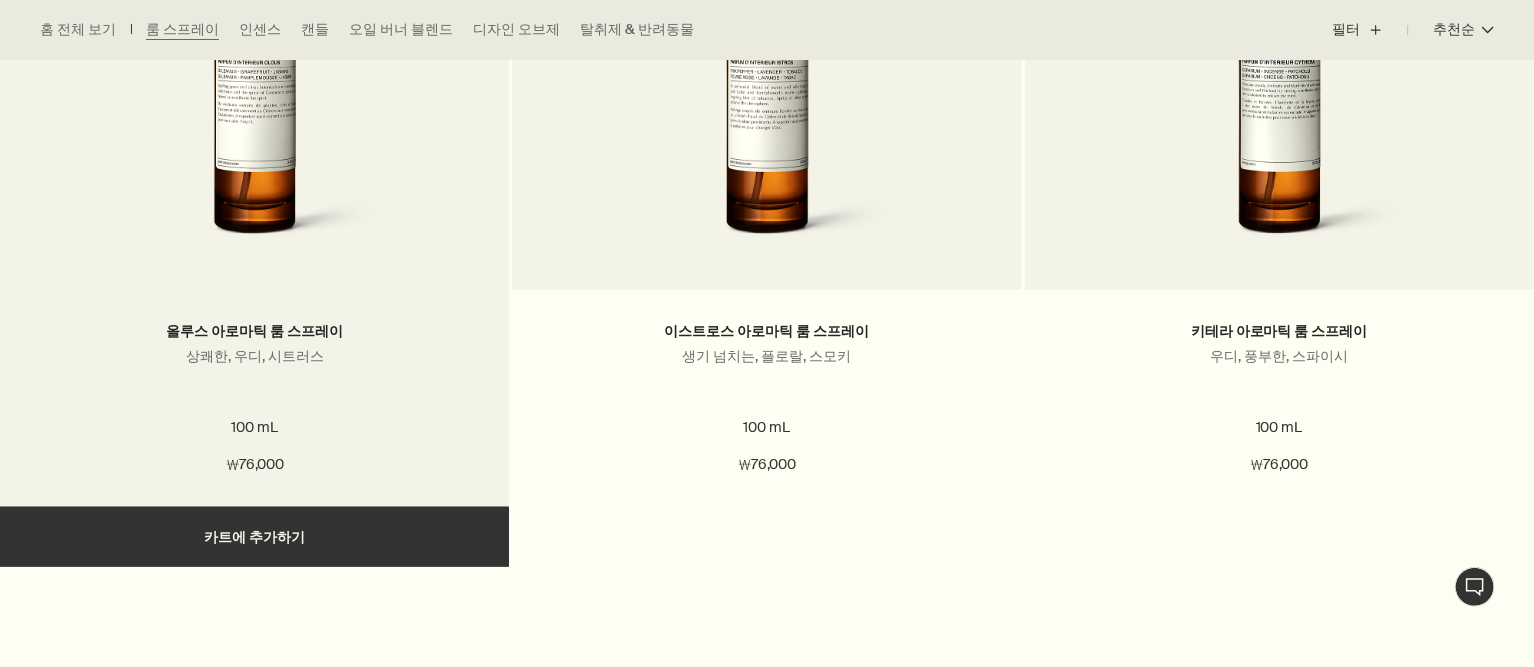 click on "추가하기 카트에 추가하기" at bounding box center (254, 537) 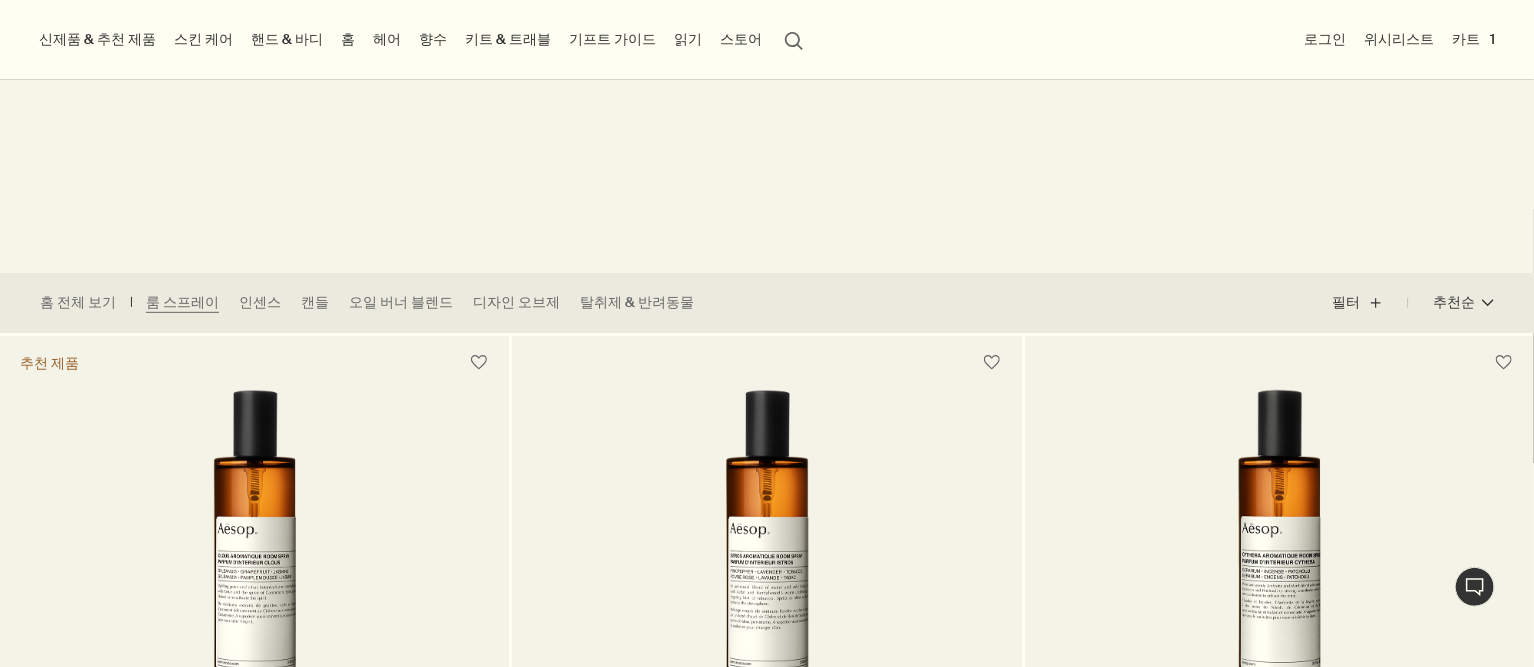 scroll, scrollTop: 0, scrollLeft: 0, axis: both 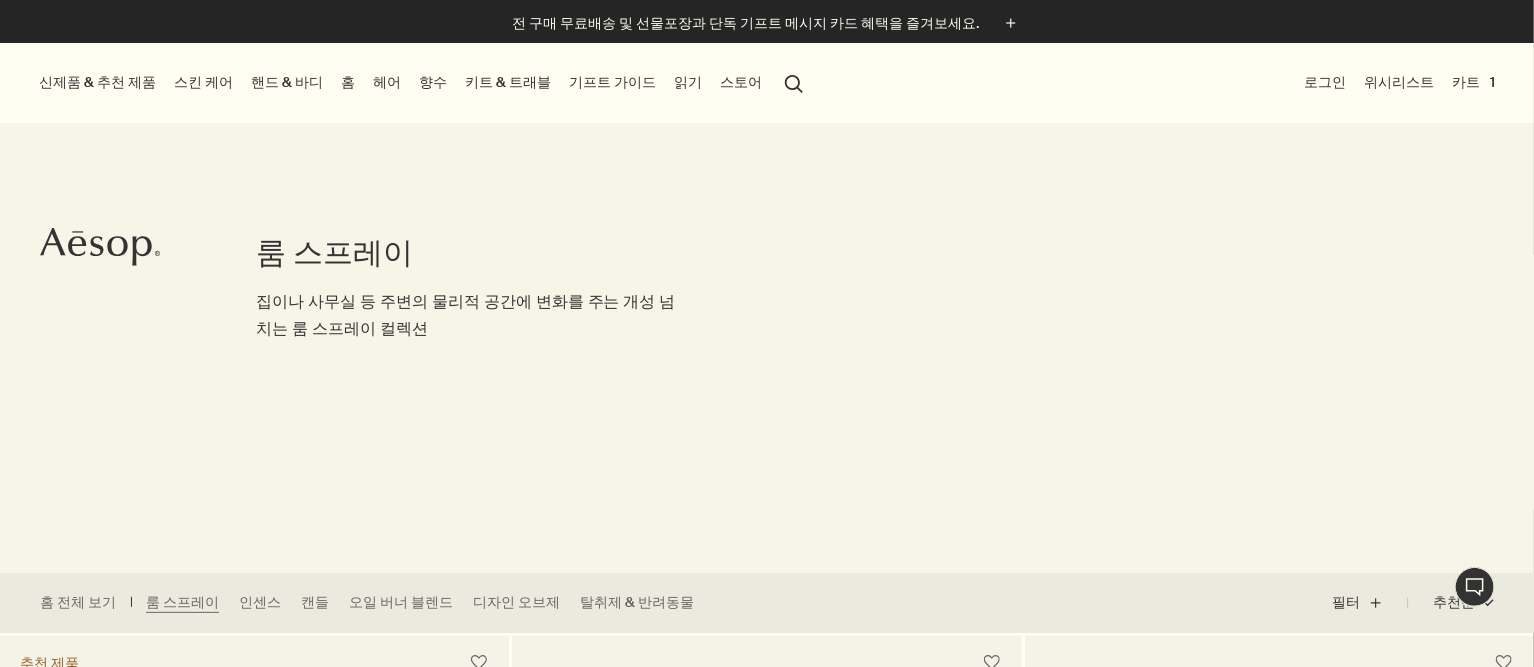 click on "로그인" at bounding box center [1325, 83] 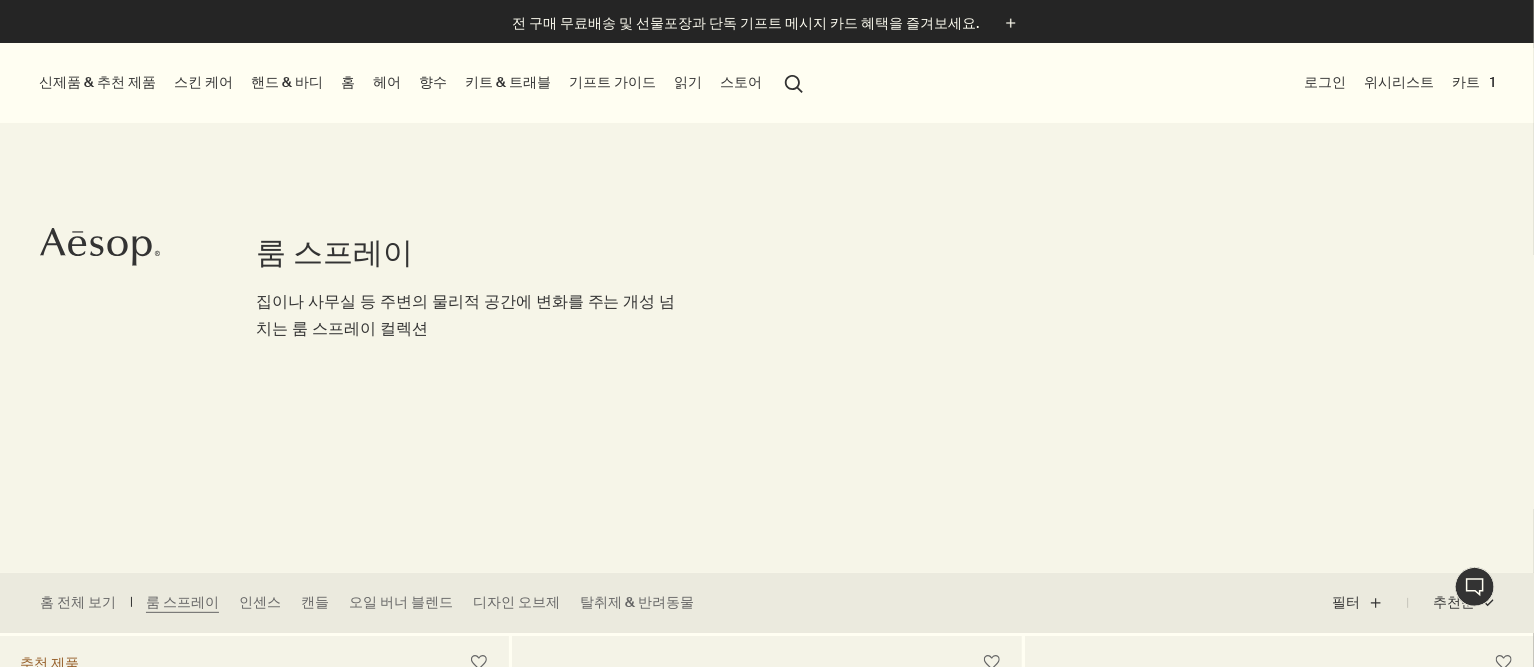 click on "로그인" at bounding box center (1325, 82) 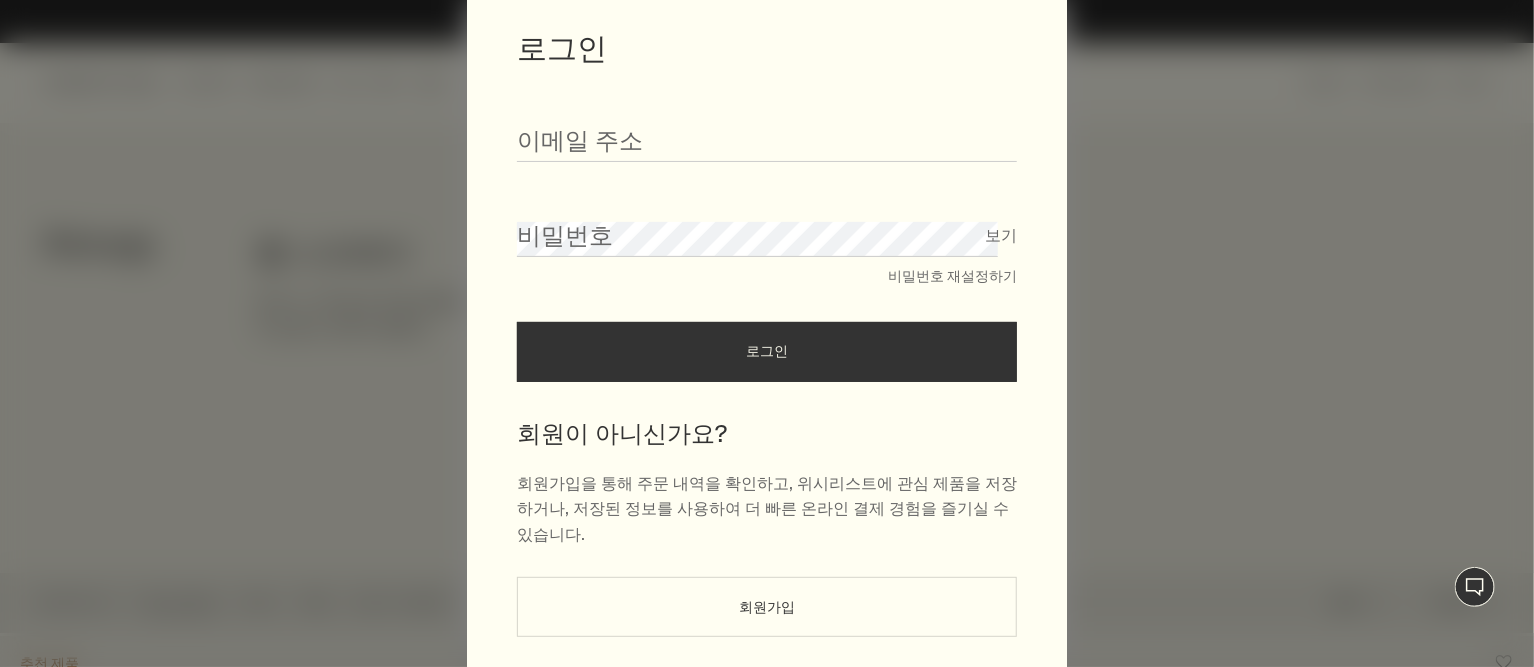 scroll, scrollTop: 157, scrollLeft: 0, axis: vertical 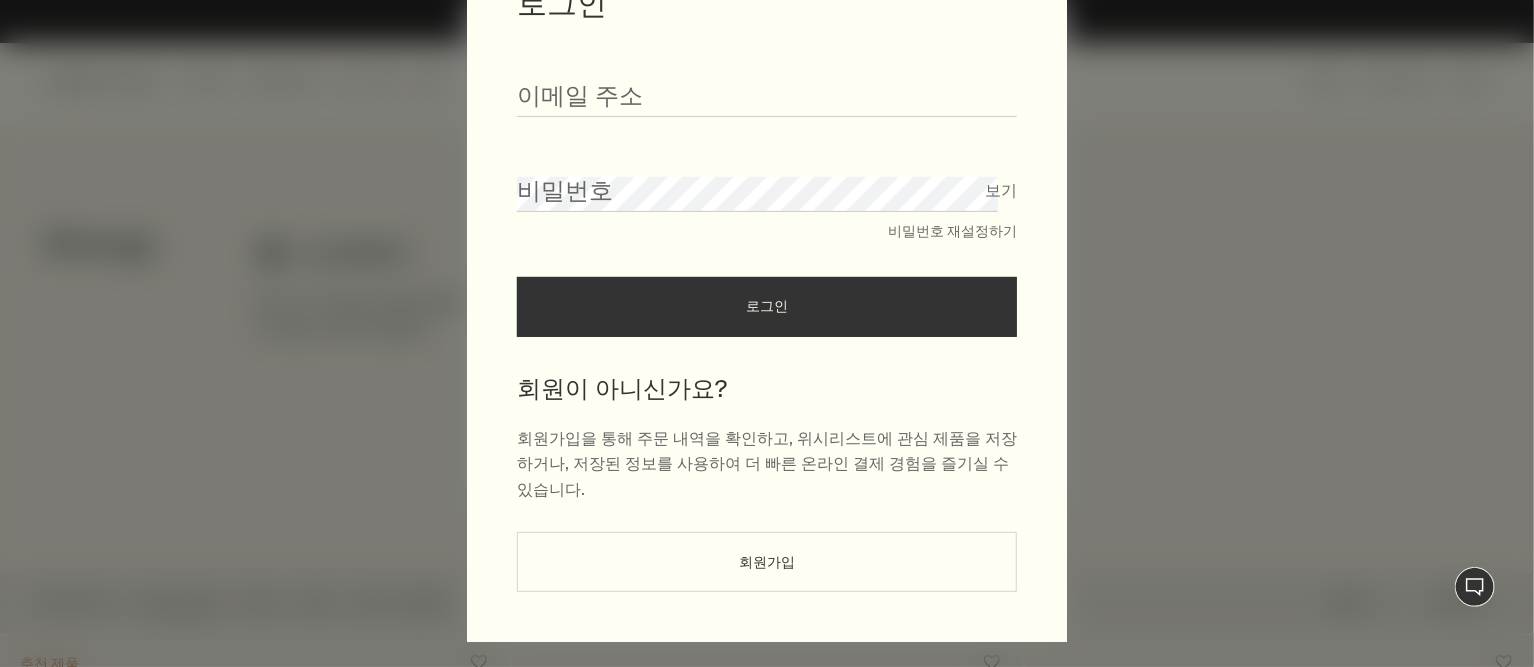 click on "회원가입" at bounding box center [767, 562] 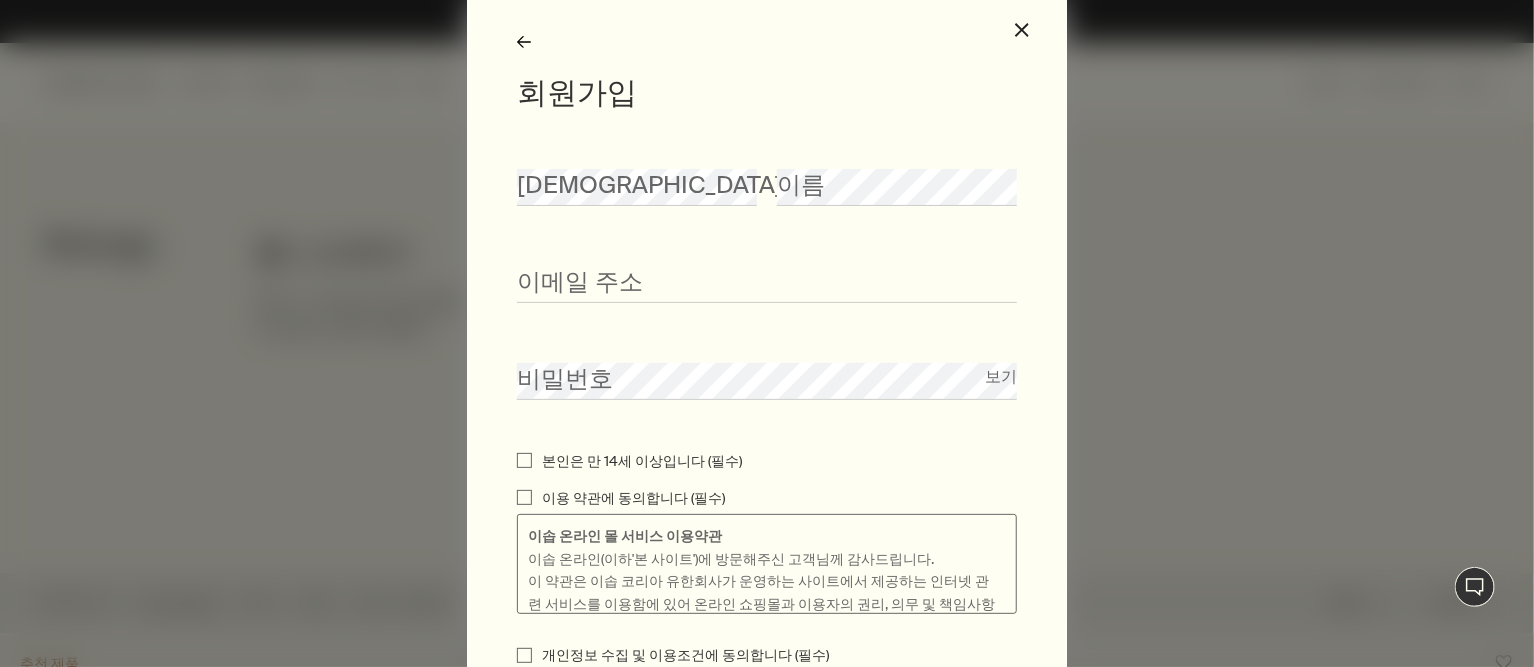 scroll, scrollTop: 40, scrollLeft: 0, axis: vertical 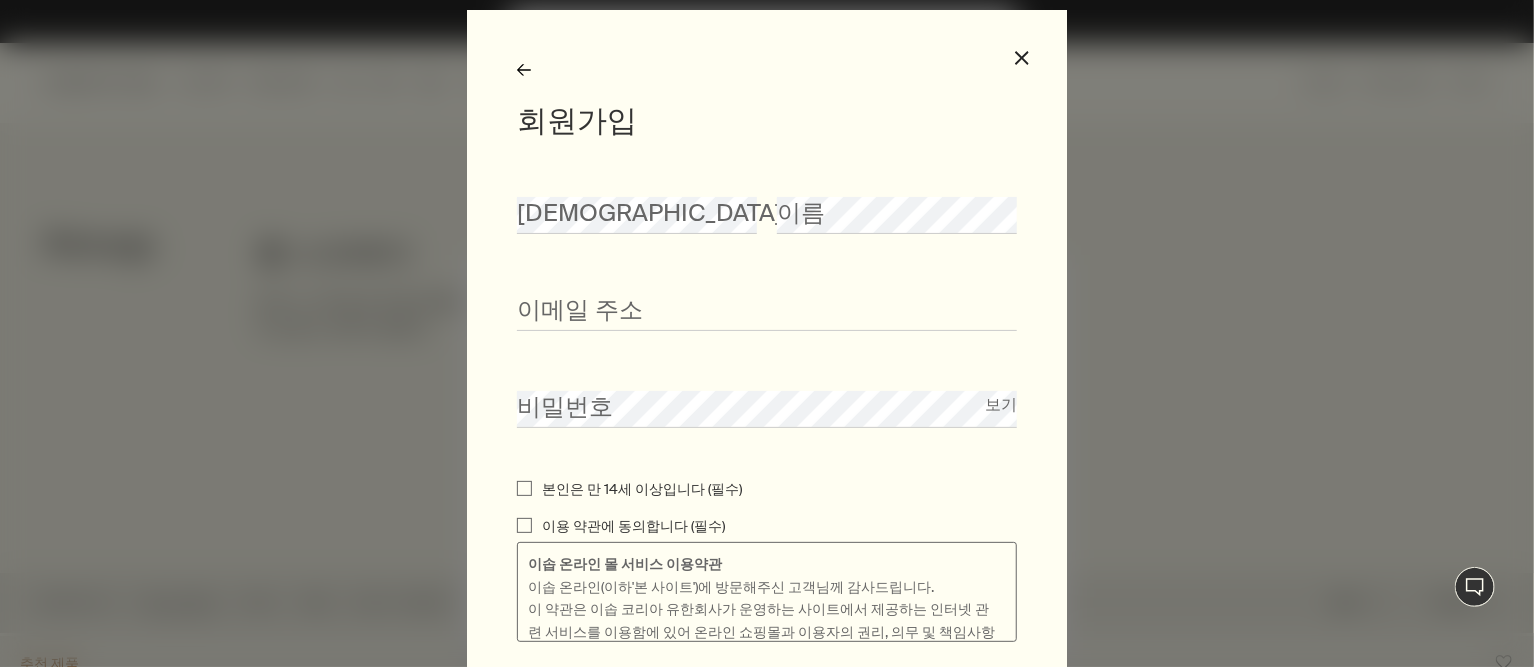 click on "rightArrow" at bounding box center (524, 70) 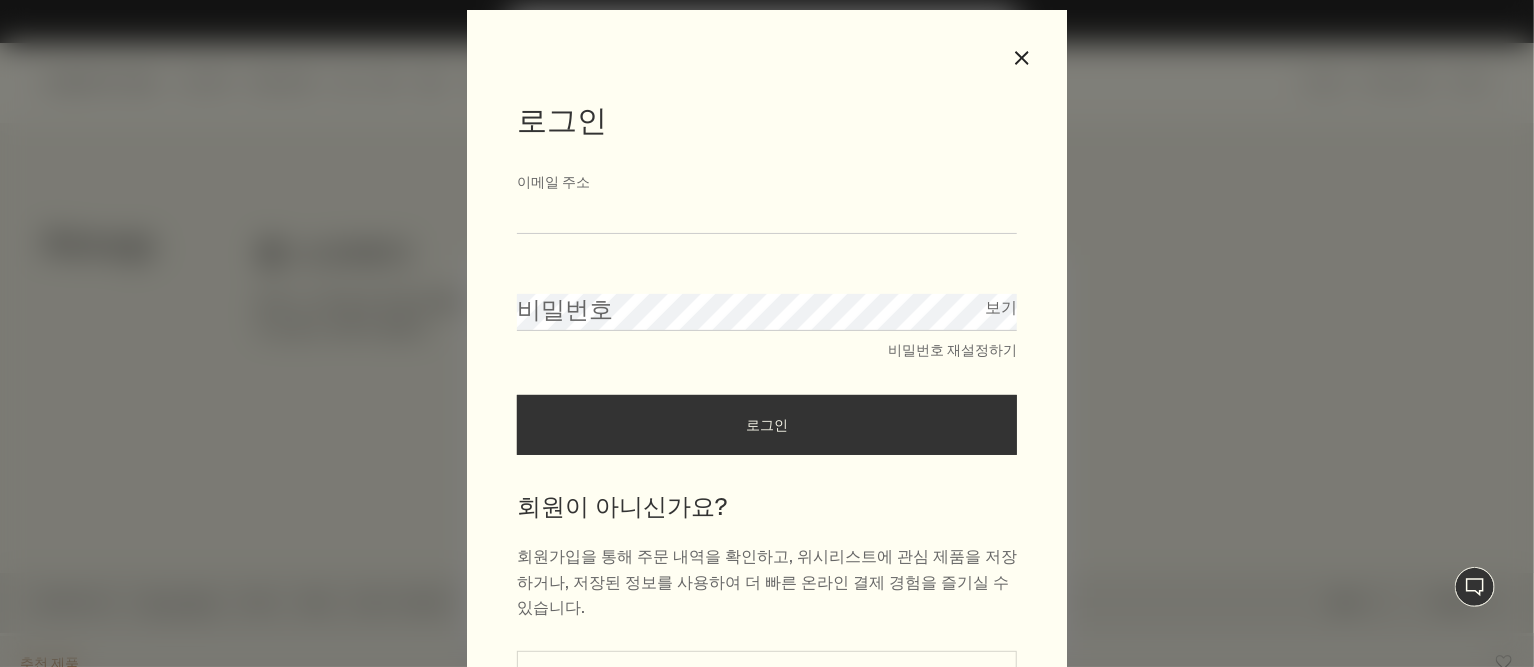 click on "이메일 주소" at bounding box center [767, 215] 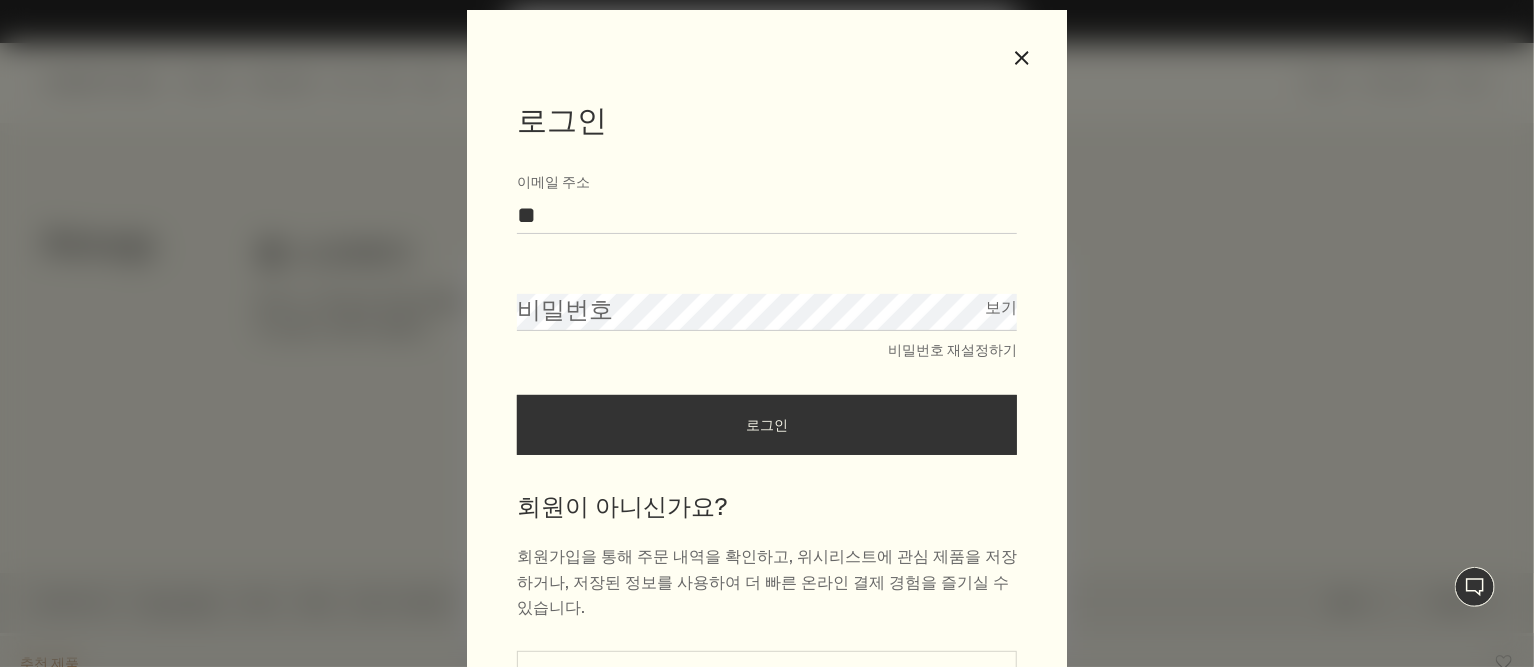 type on "*" 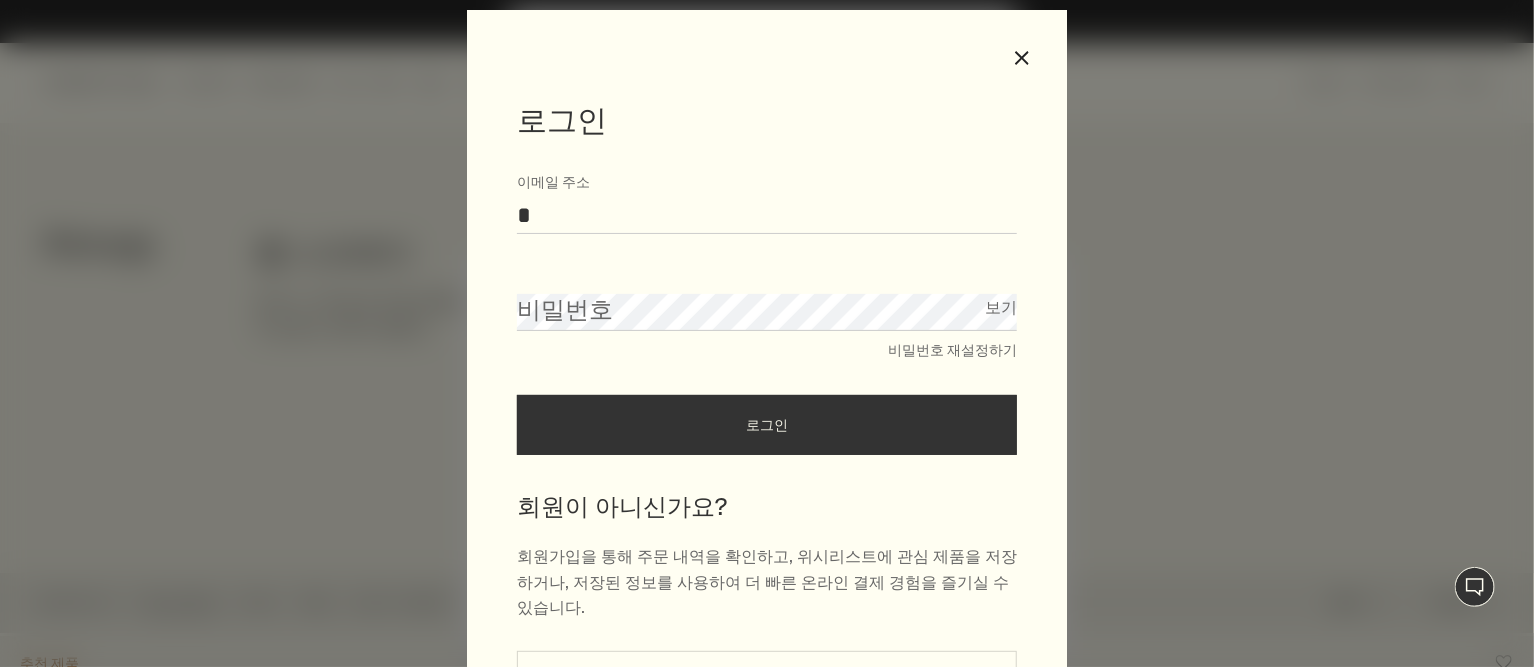 type 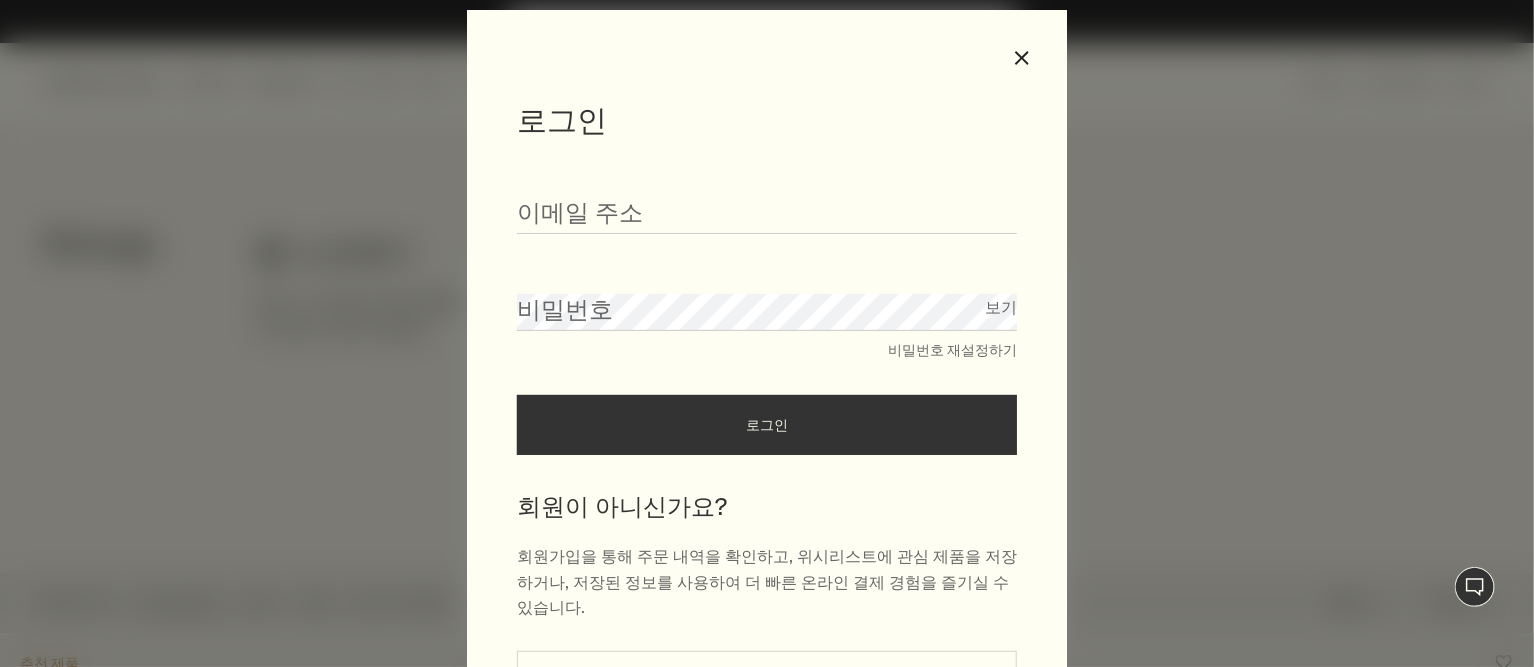 click on "비밀번호 재설정하기" at bounding box center (952, 351) 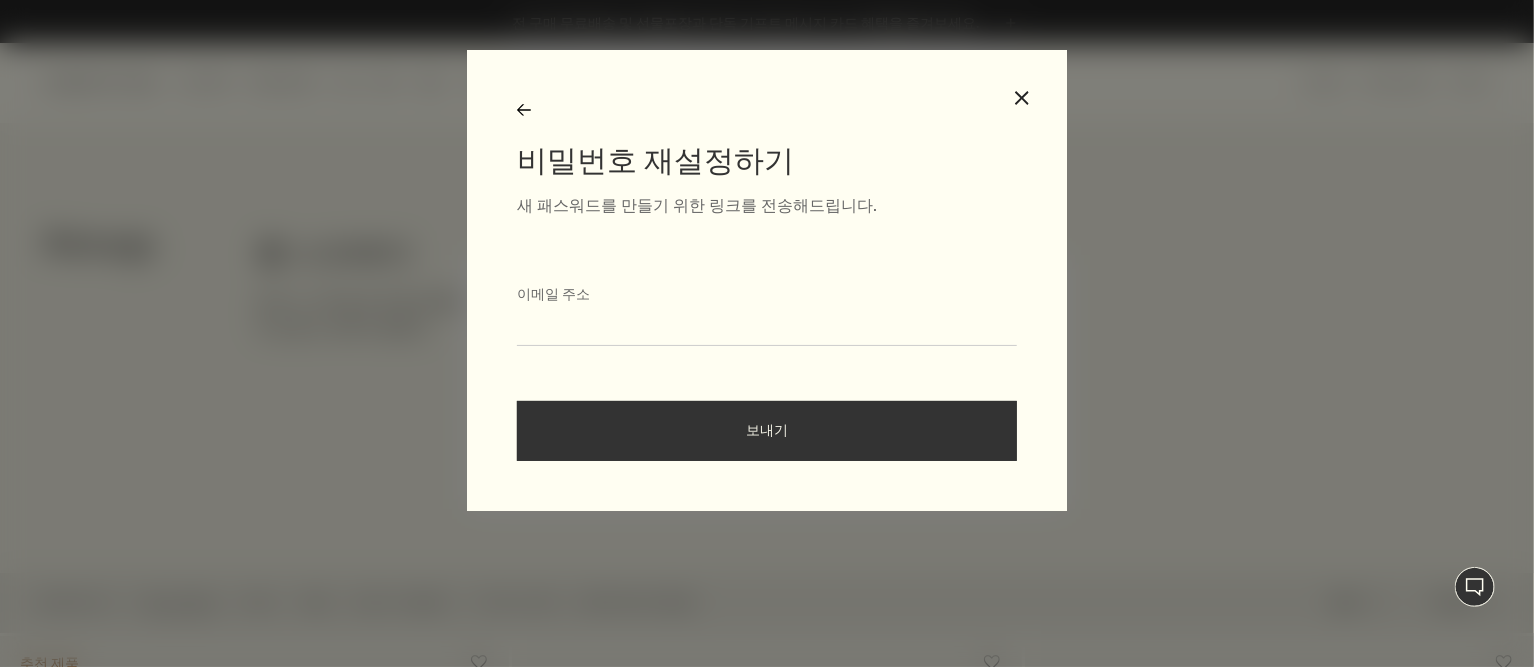 click on "이메일 주소" at bounding box center [767, 327] 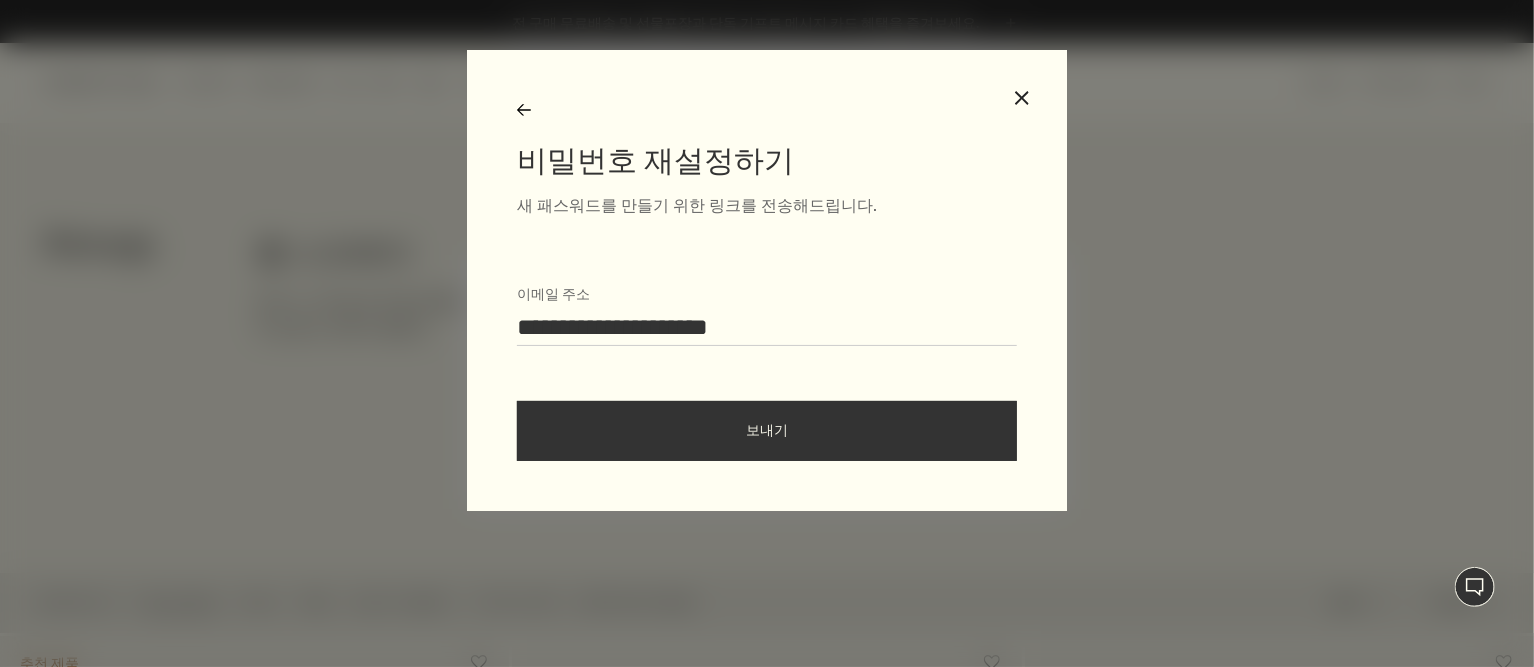 type on "**********" 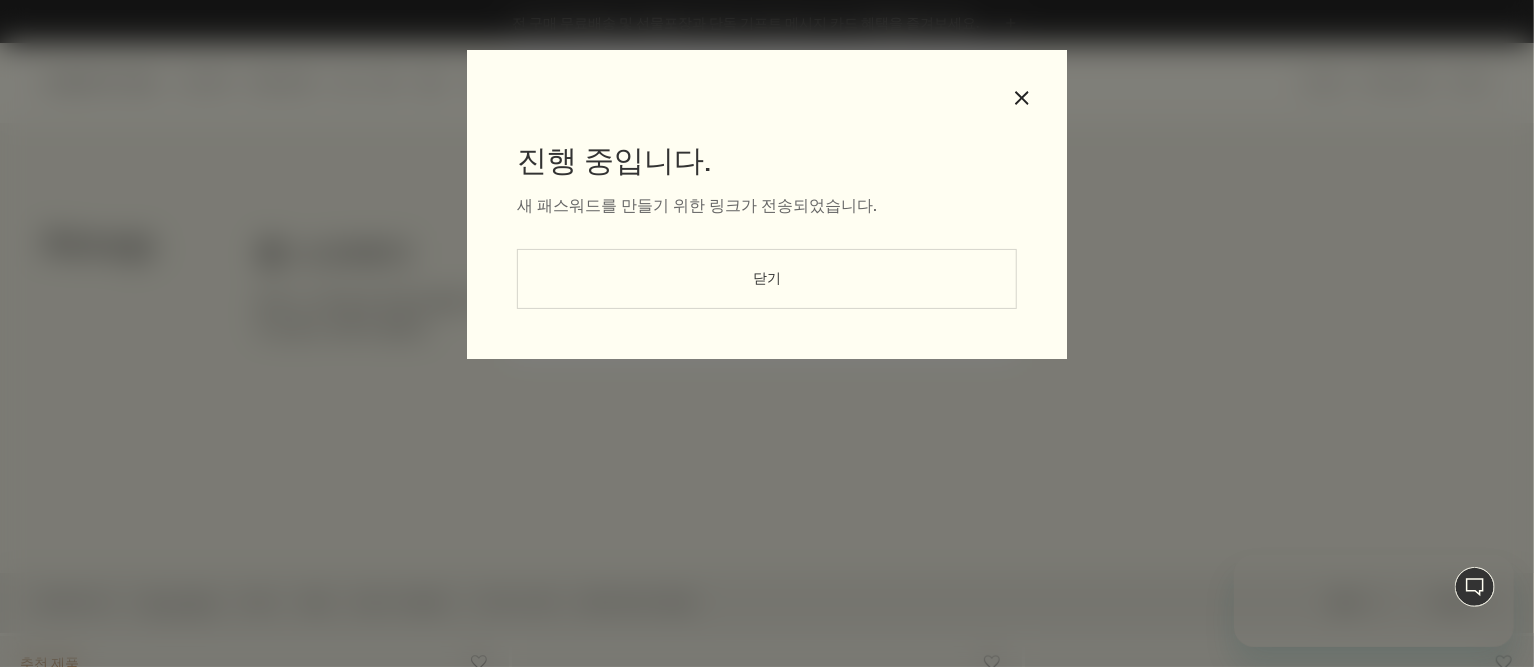 scroll, scrollTop: 0, scrollLeft: 0, axis: both 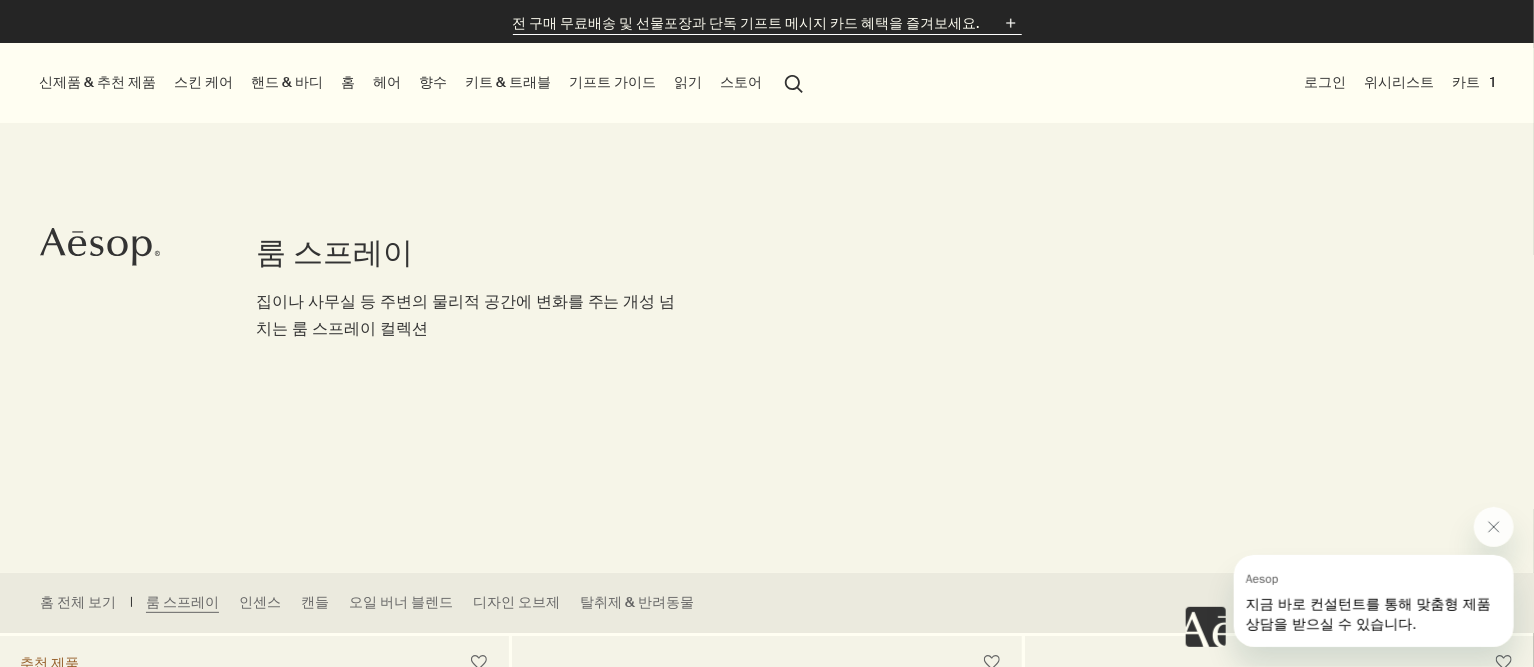 click on "전 구매 무료배송 및 선물포장과 단독 기프트 메시지 카드 혜택을 즐겨보세요." at bounding box center [746, 23] 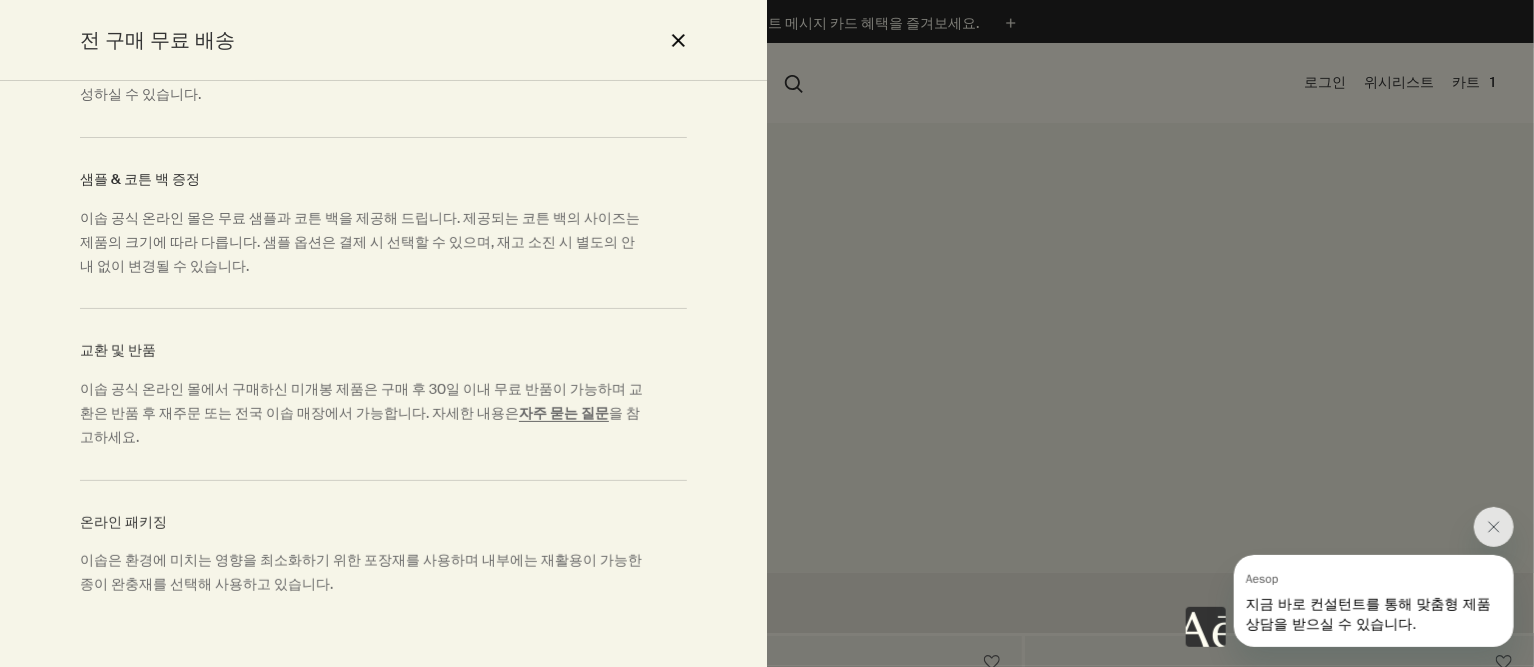 scroll, scrollTop: 509, scrollLeft: 0, axis: vertical 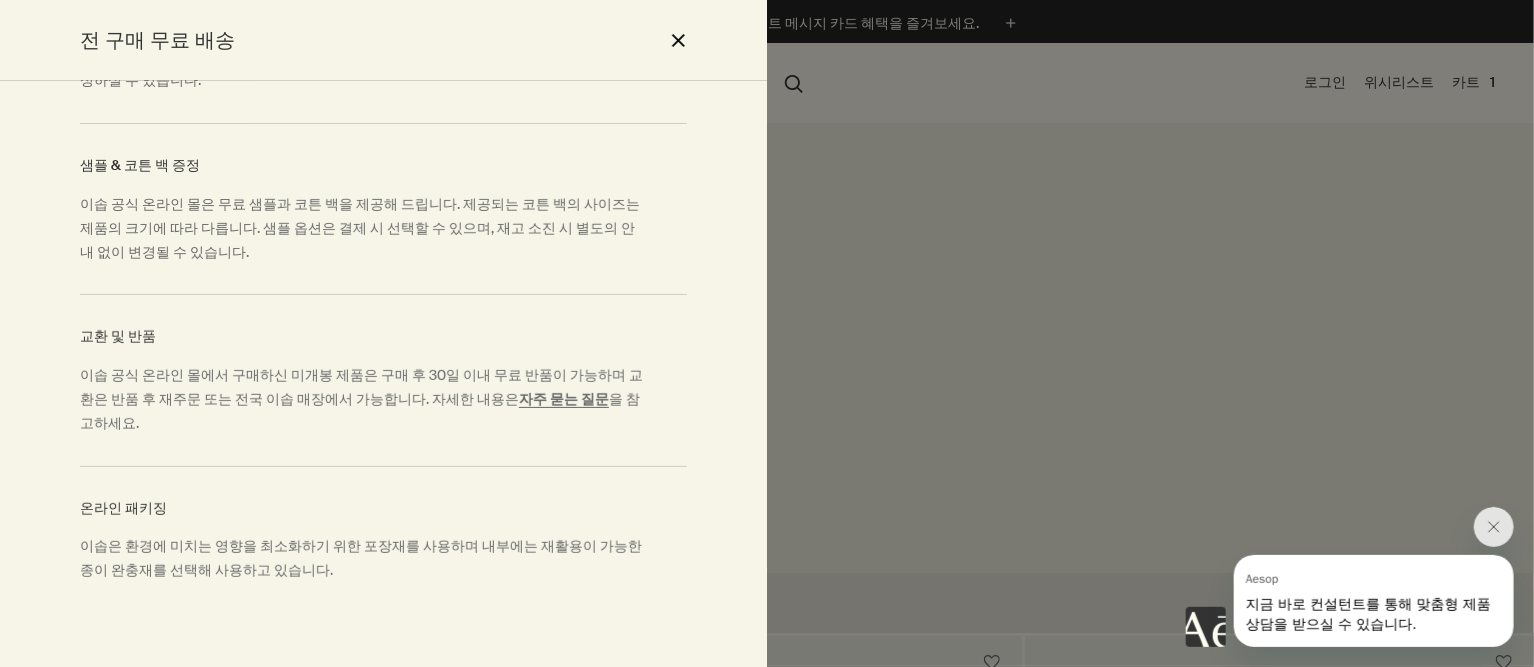 click on "close" at bounding box center [678, 40] 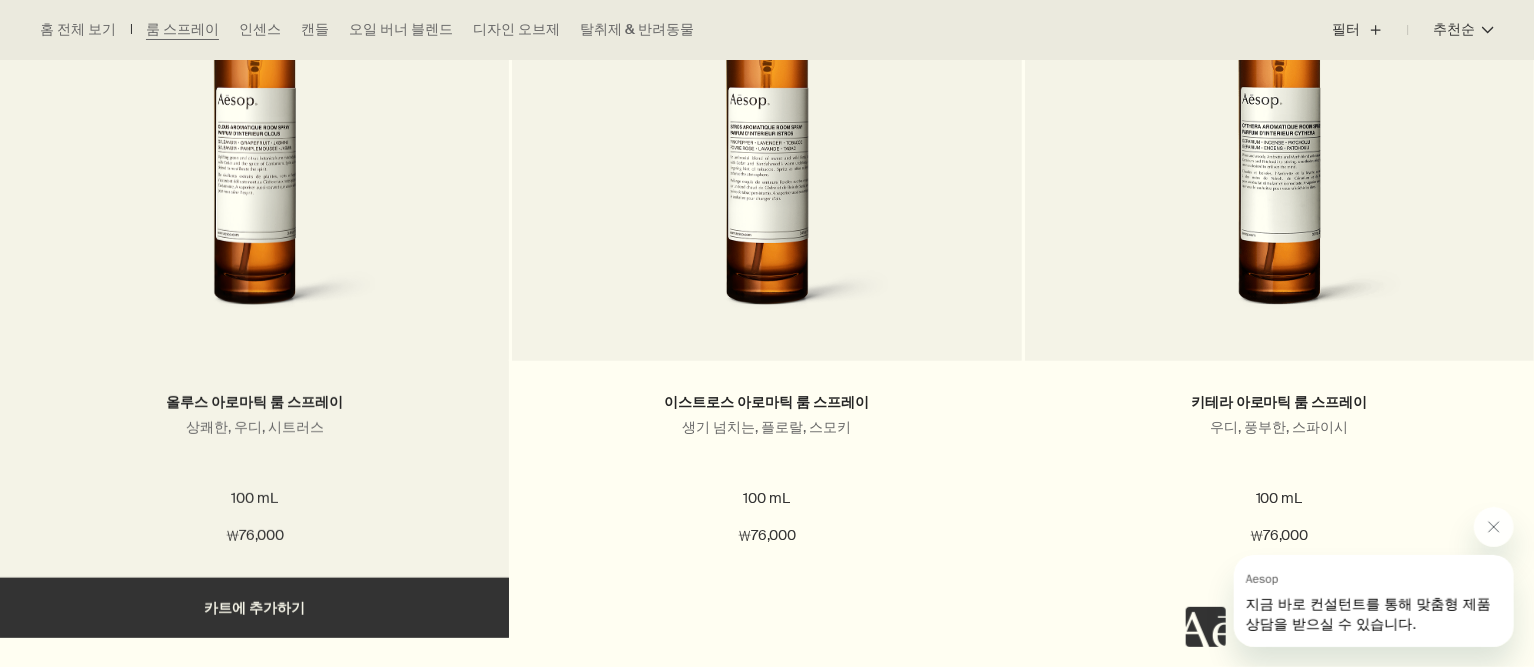 scroll, scrollTop: 800, scrollLeft: 0, axis: vertical 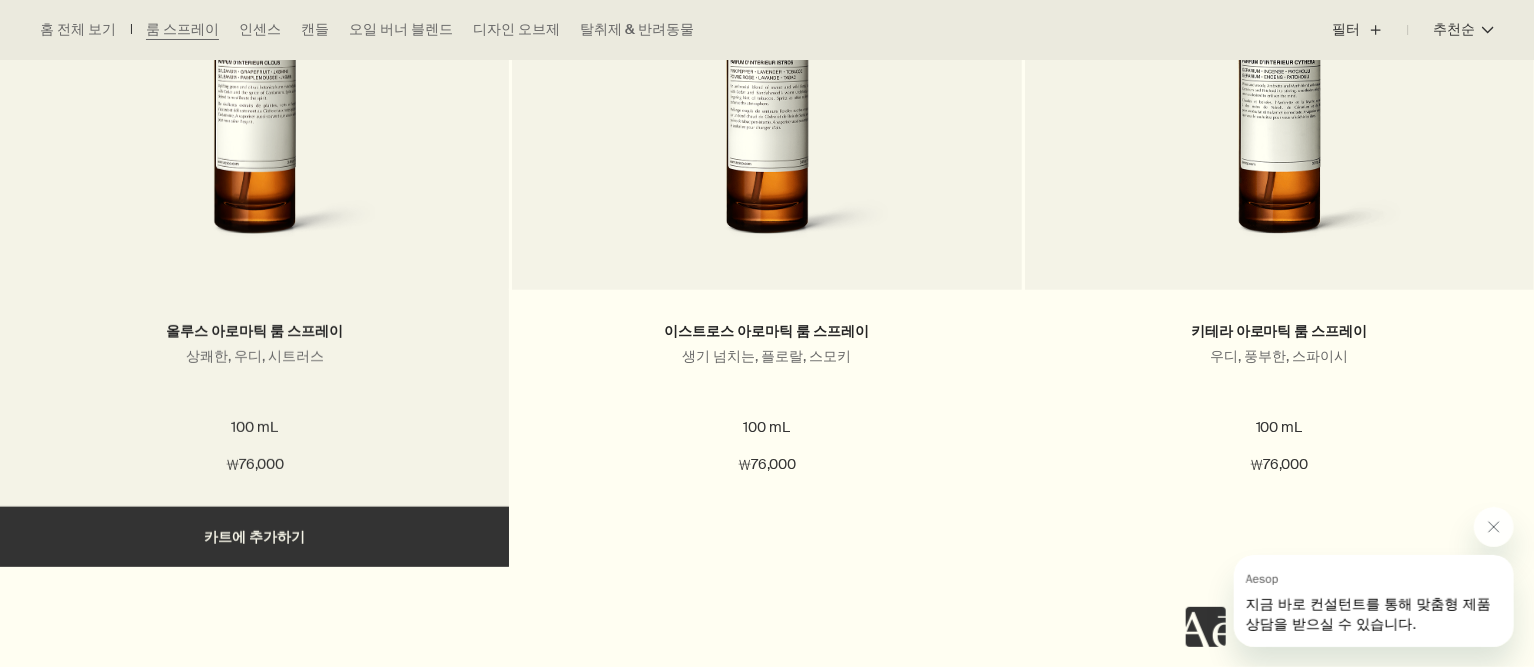 click at bounding box center [254, 75] 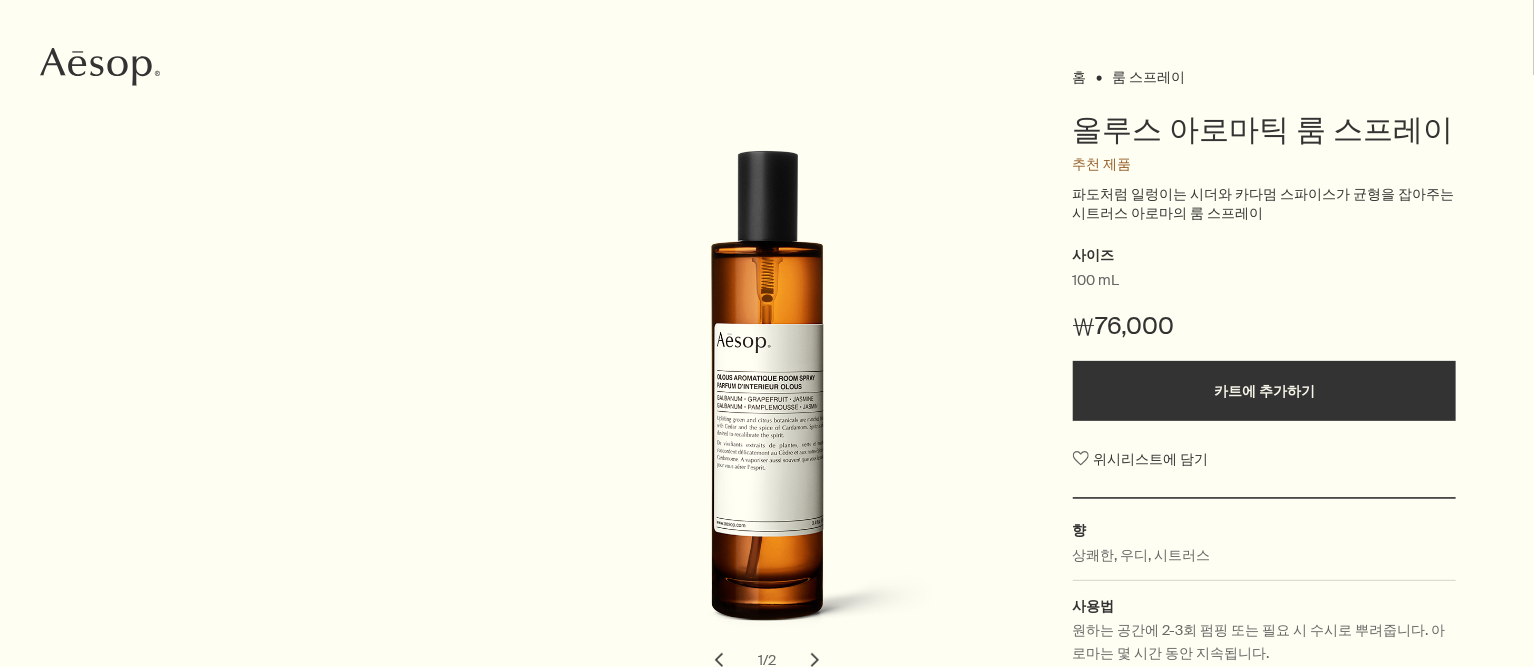 scroll, scrollTop: 0, scrollLeft: 0, axis: both 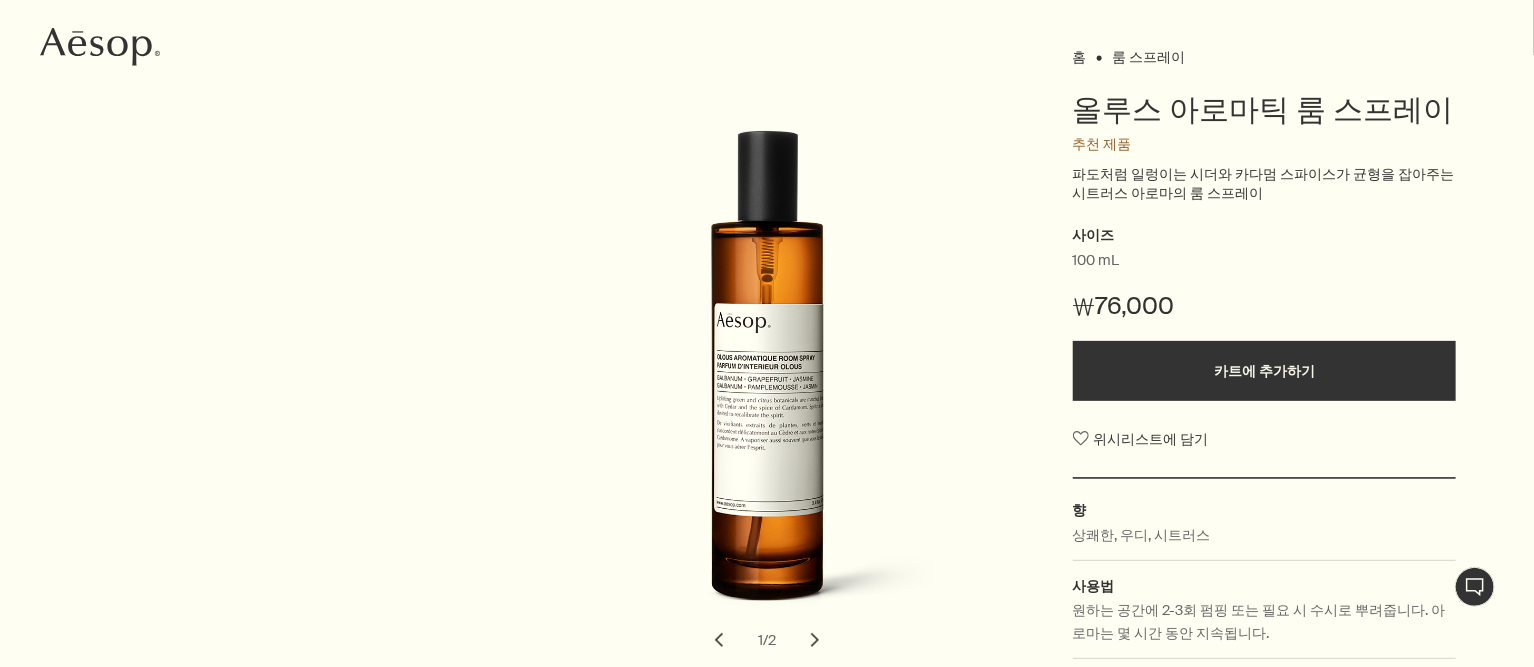 click on "카트에 추가하기" at bounding box center (1265, 371) 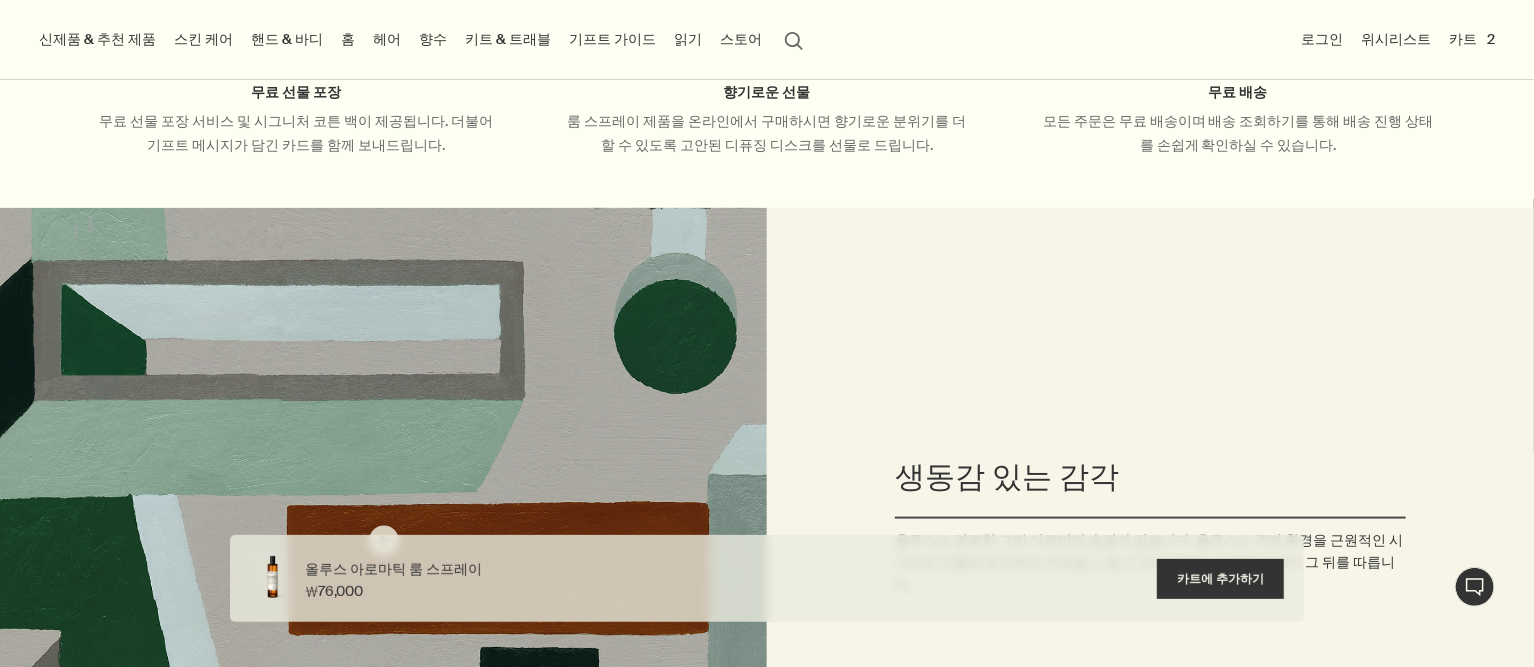 scroll, scrollTop: 1000, scrollLeft: 0, axis: vertical 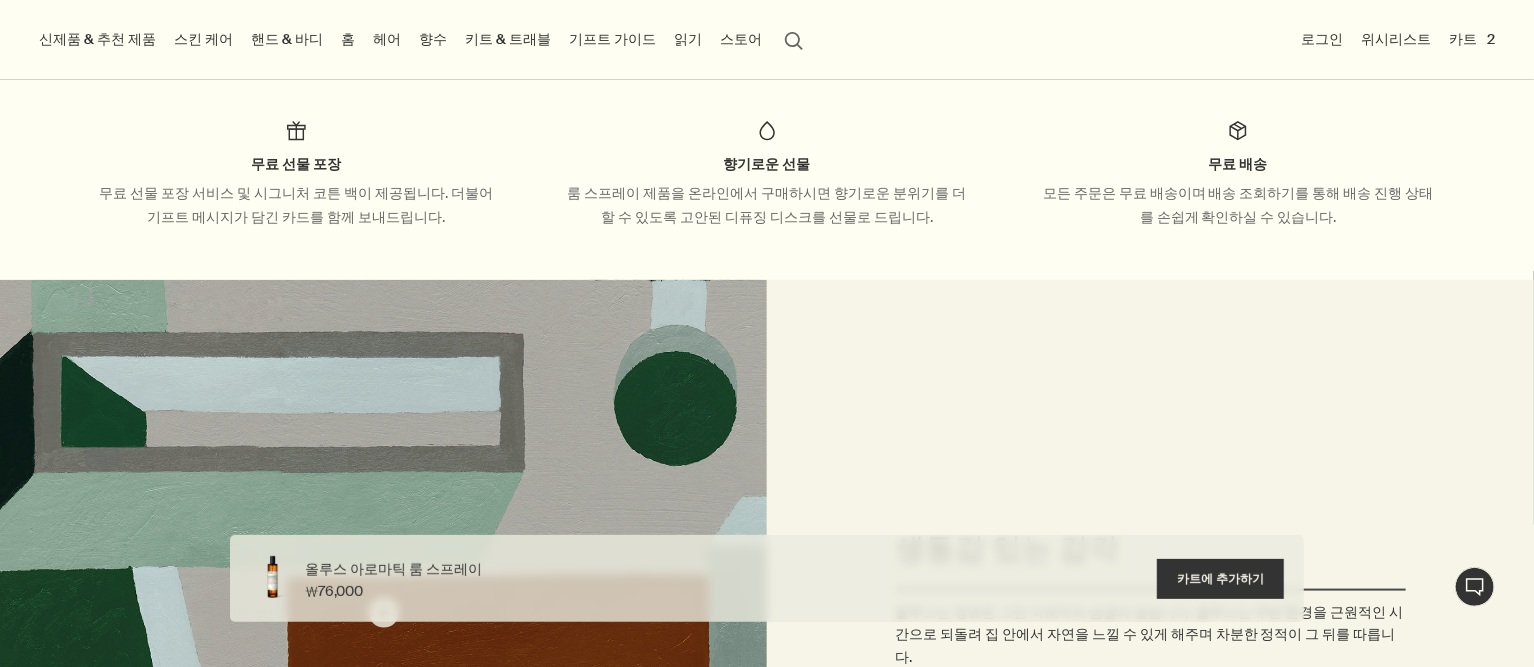 click on "카트 2" at bounding box center (1472, 39) 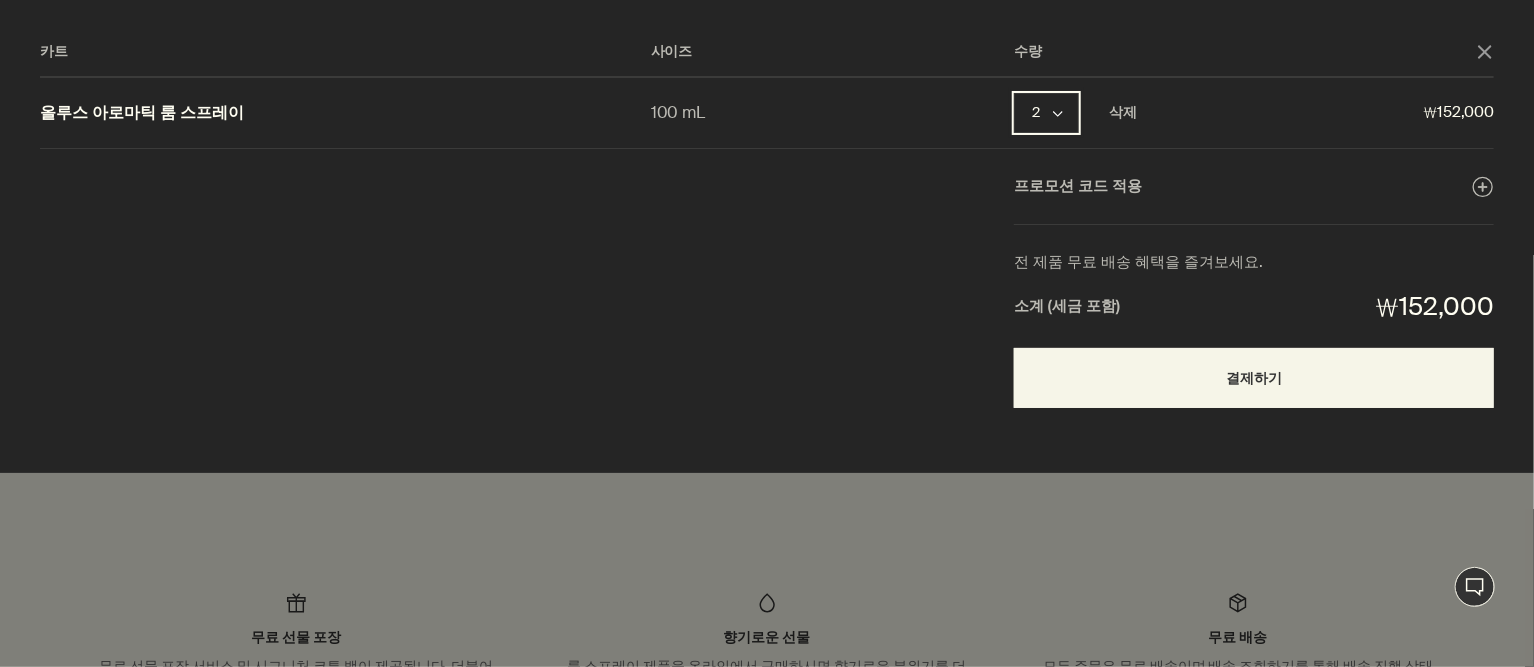 click on "2 chevron" at bounding box center (1046, 113) 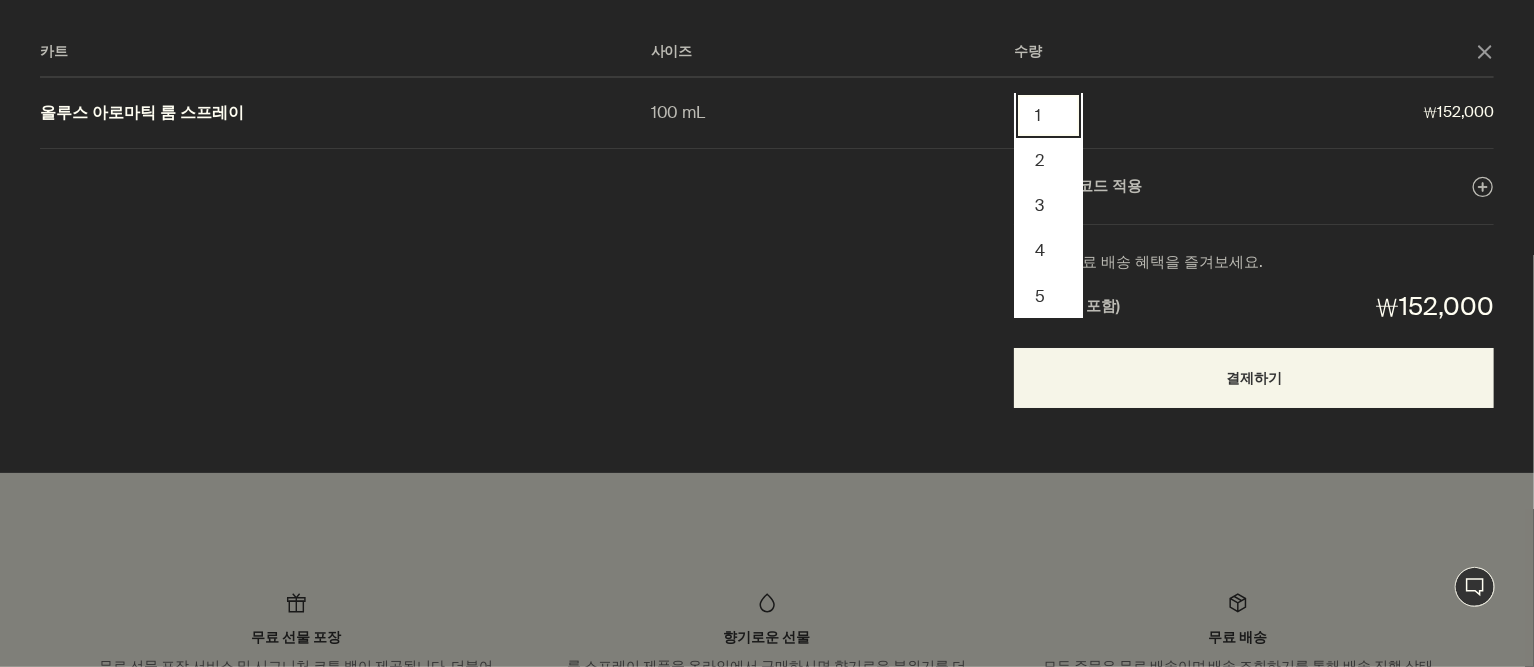 click on "1" at bounding box center (1048, 115) 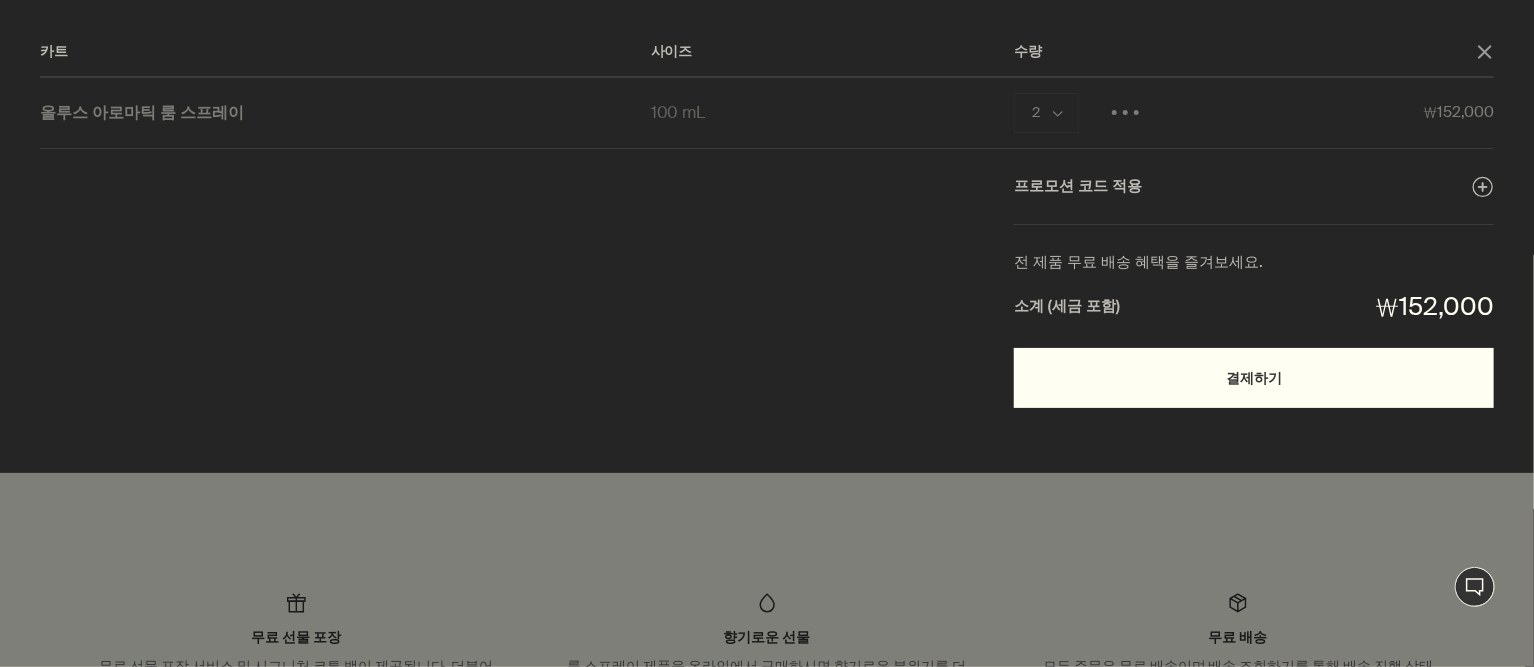 click on "결제하기" at bounding box center [1254, 378] 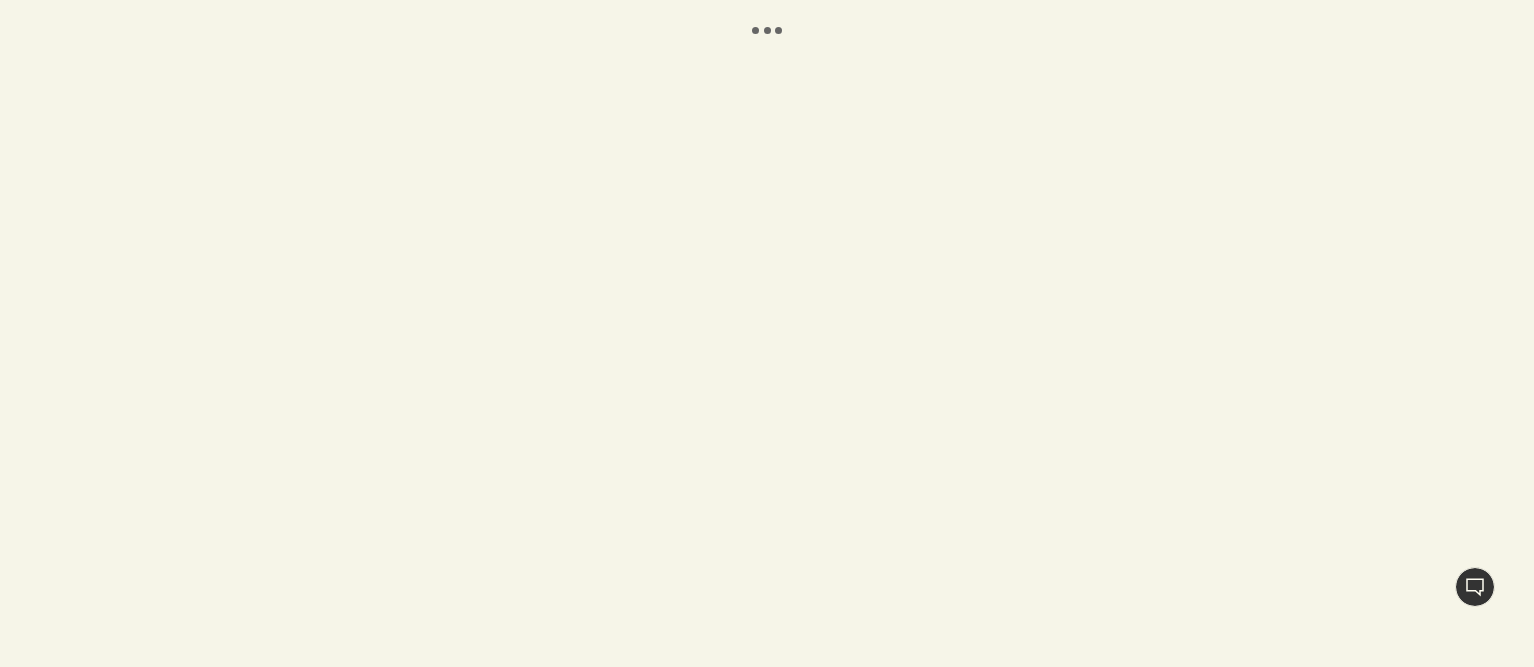 scroll, scrollTop: 0, scrollLeft: 0, axis: both 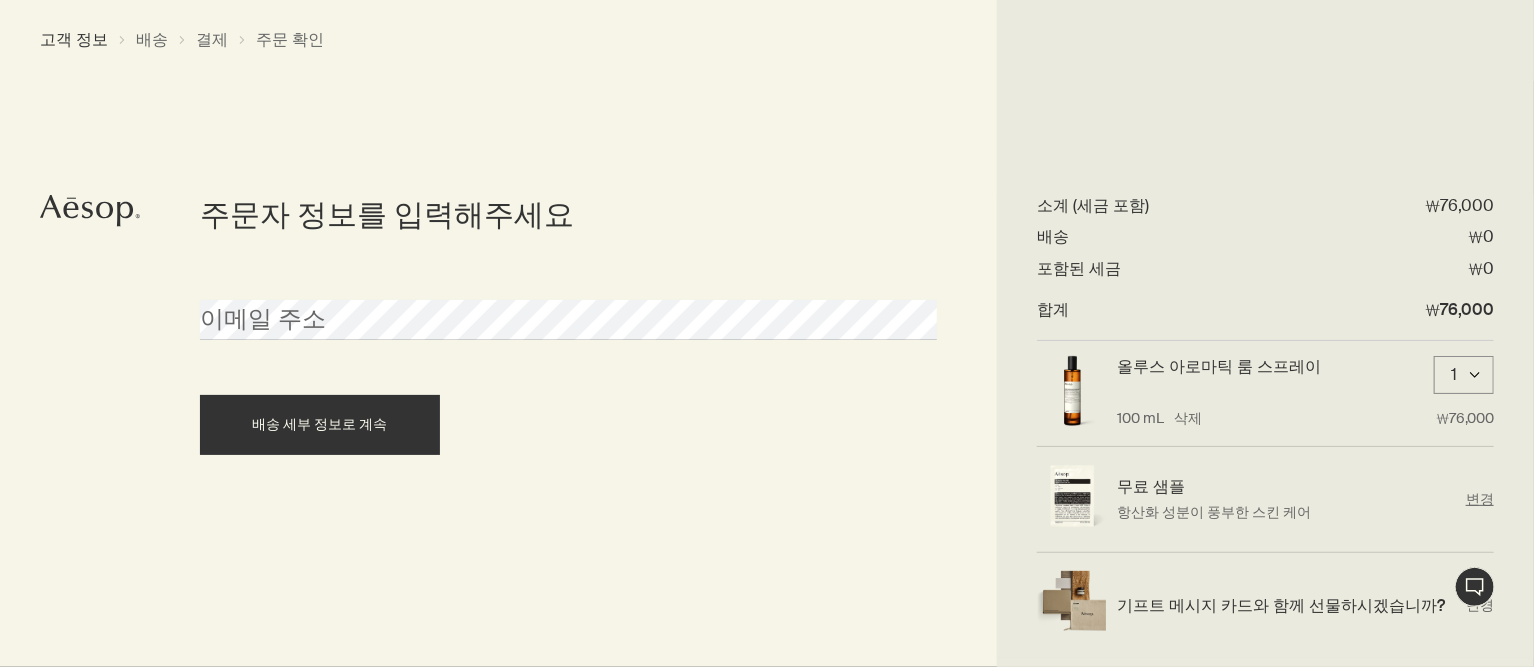 click on "변경" at bounding box center [1480, 499] 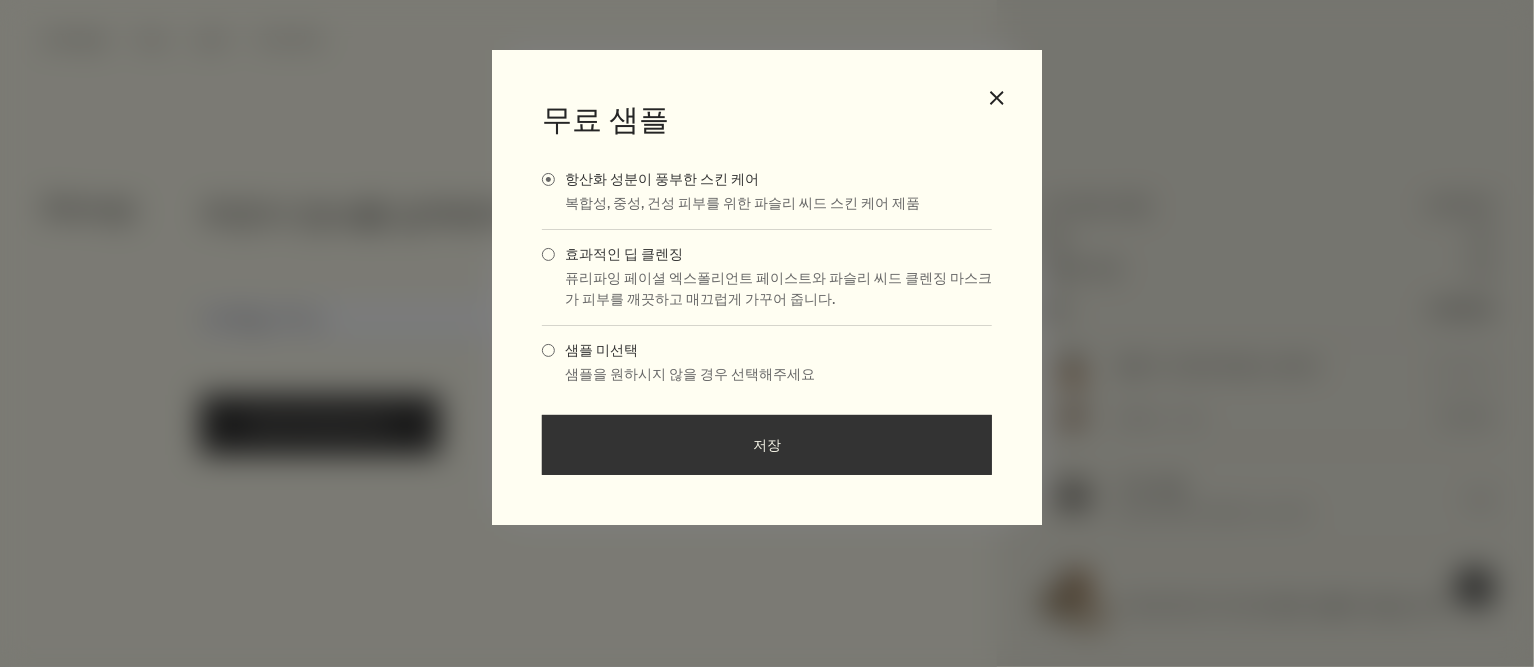 click on "저장" at bounding box center (767, 445) 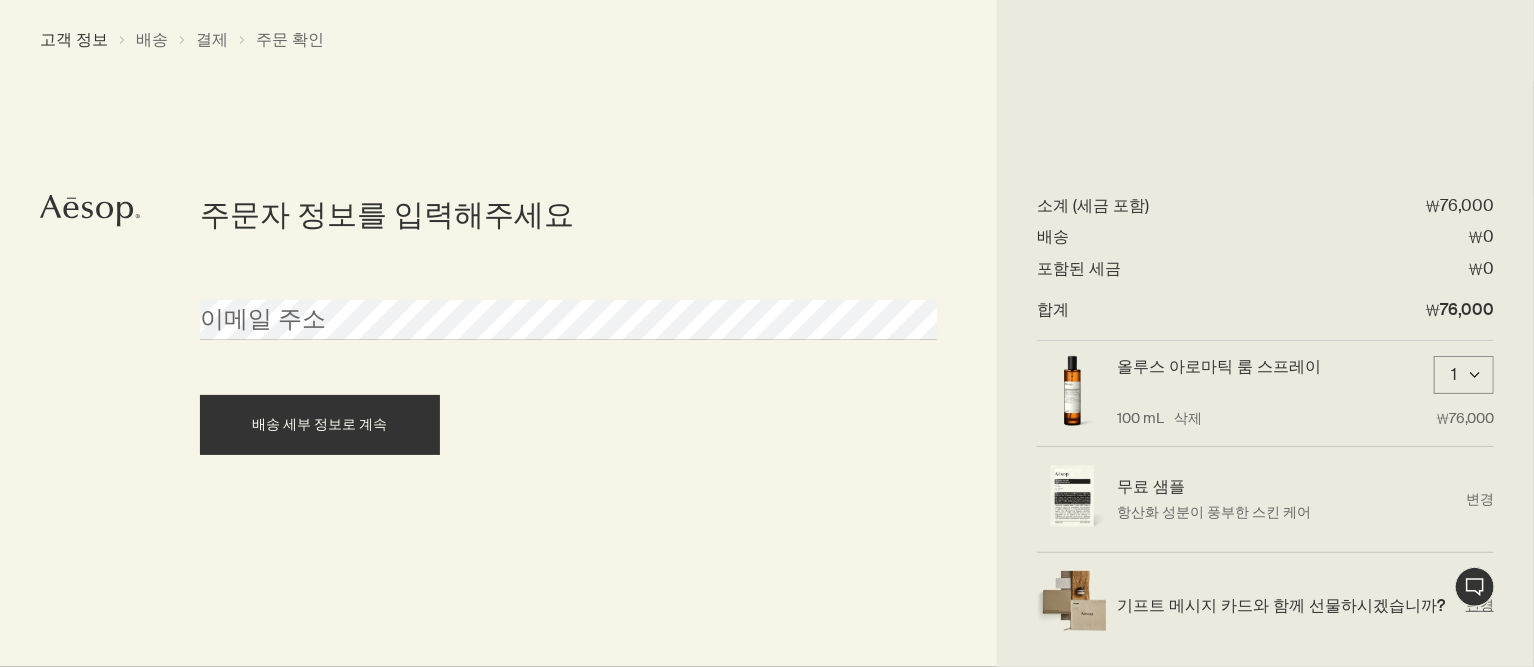 click on "기프트 메시지 카드와 함께 선물하시겠습니까? 변경" at bounding box center (1265, 605) 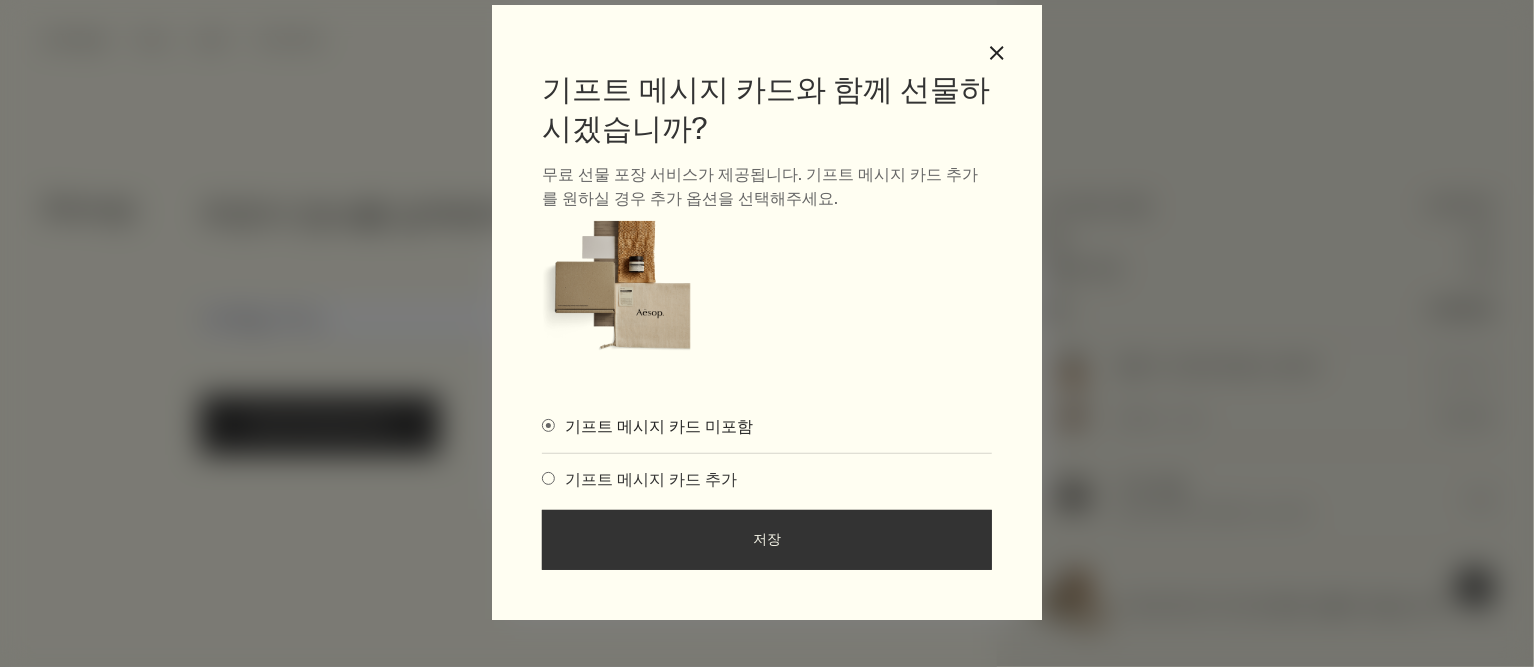 scroll, scrollTop: 47, scrollLeft: 0, axis: vertical 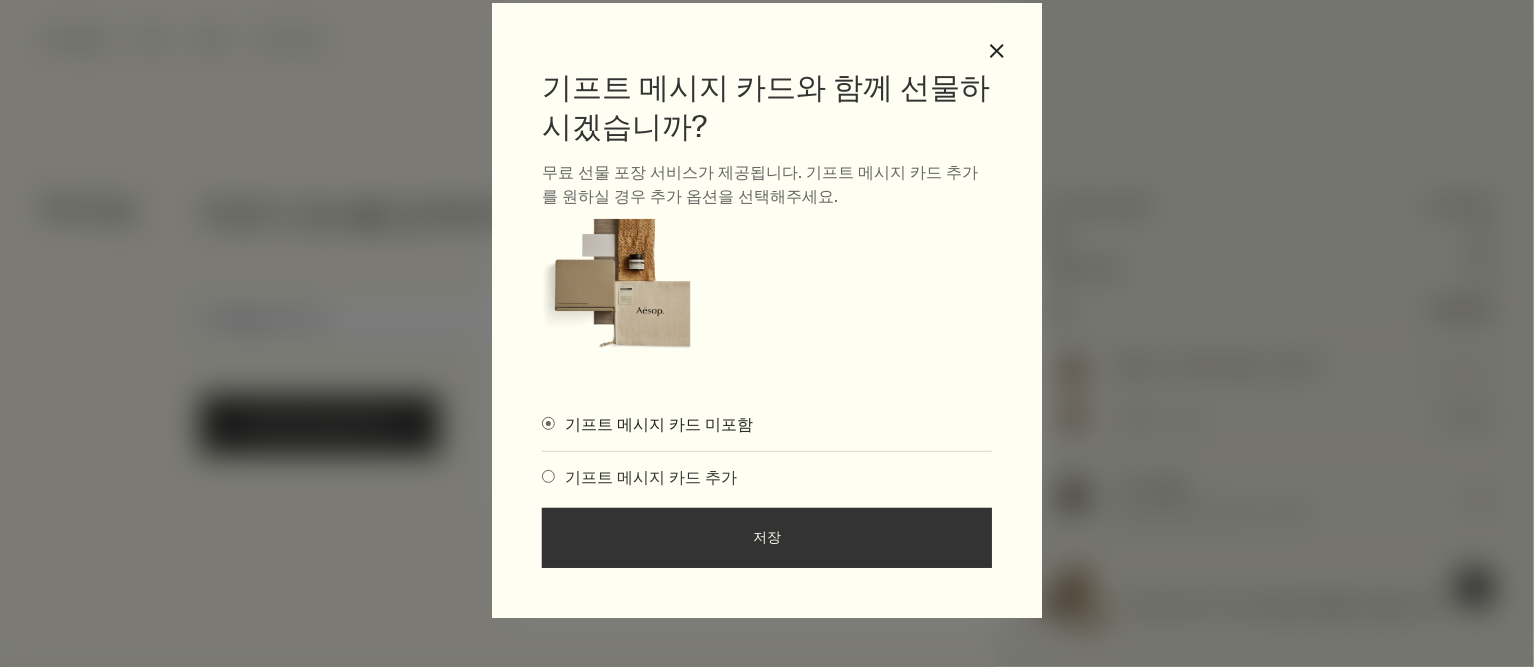 click on "기프트 메시지 카드 추가" at bounding box center (646, 477) 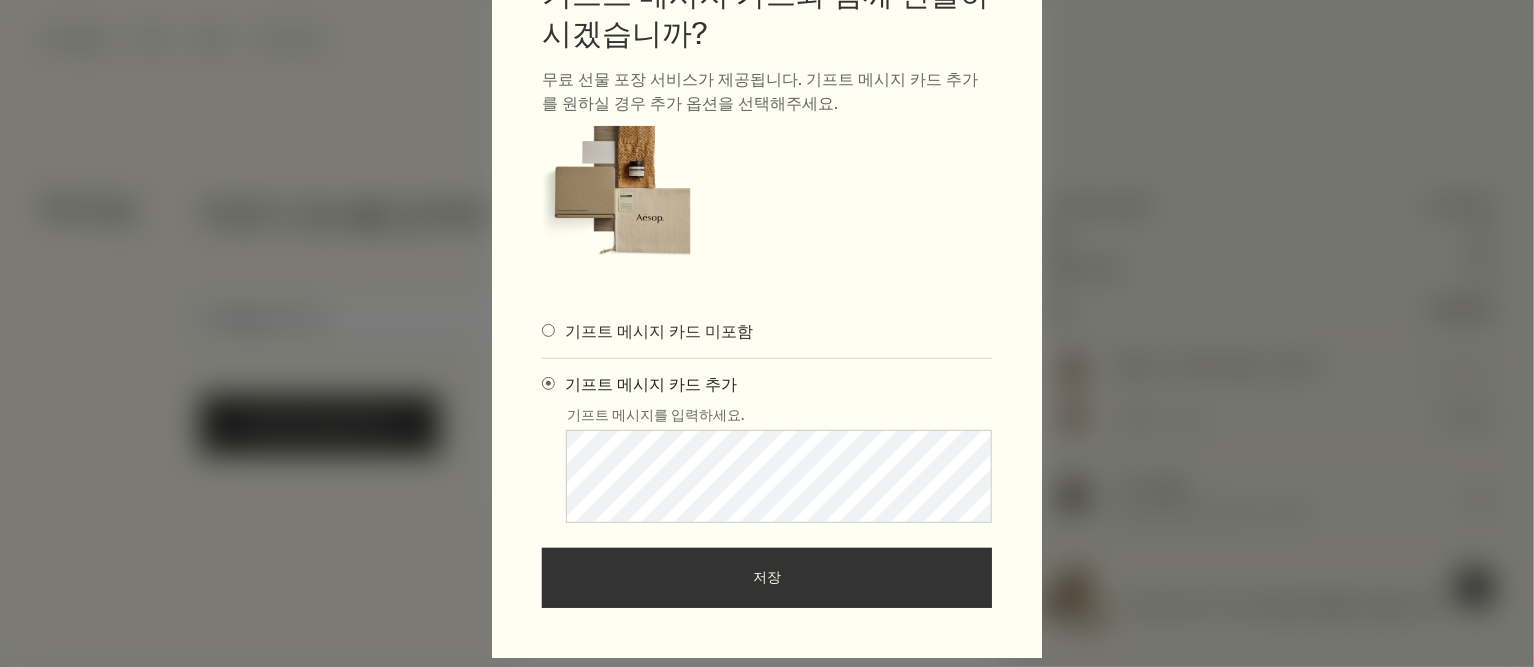 scroll, scrollTop: 147, scrollLeft: 0, axis: vertical 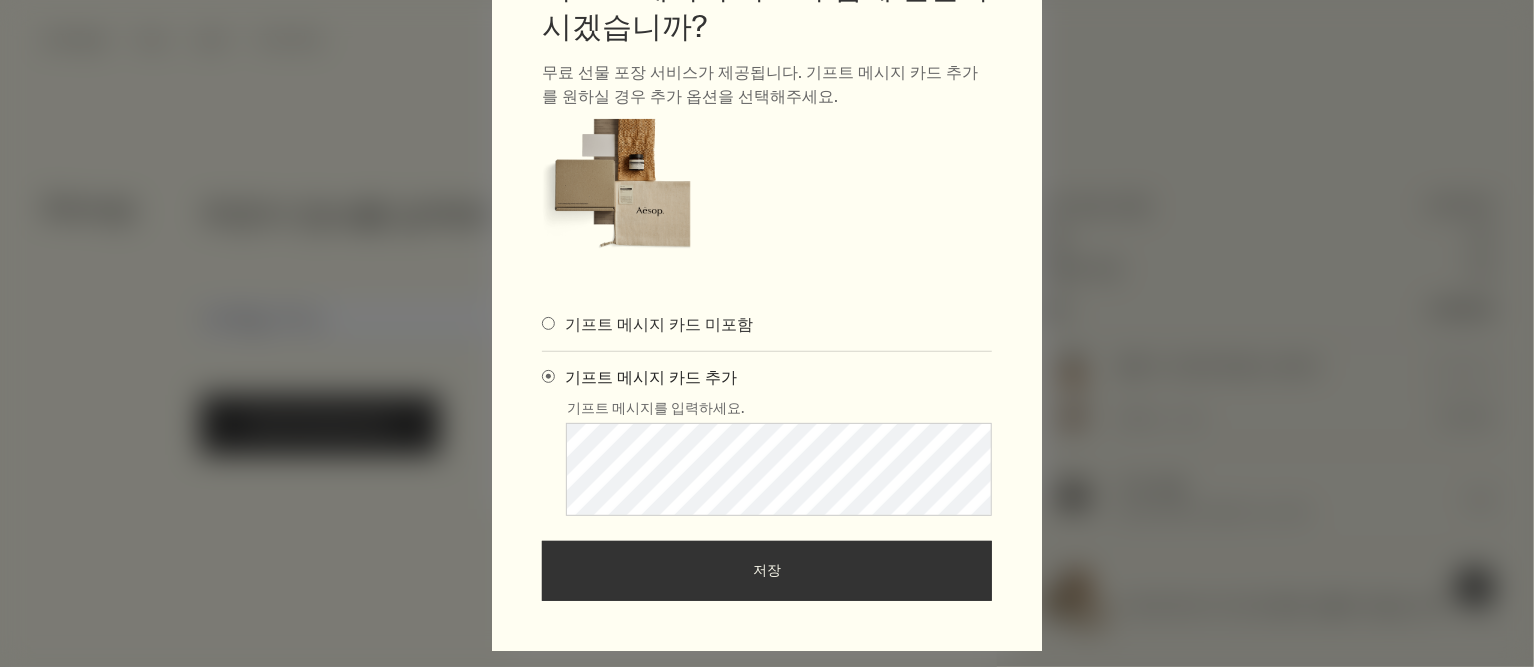 click on "저장" at bounding box center [767, 571] 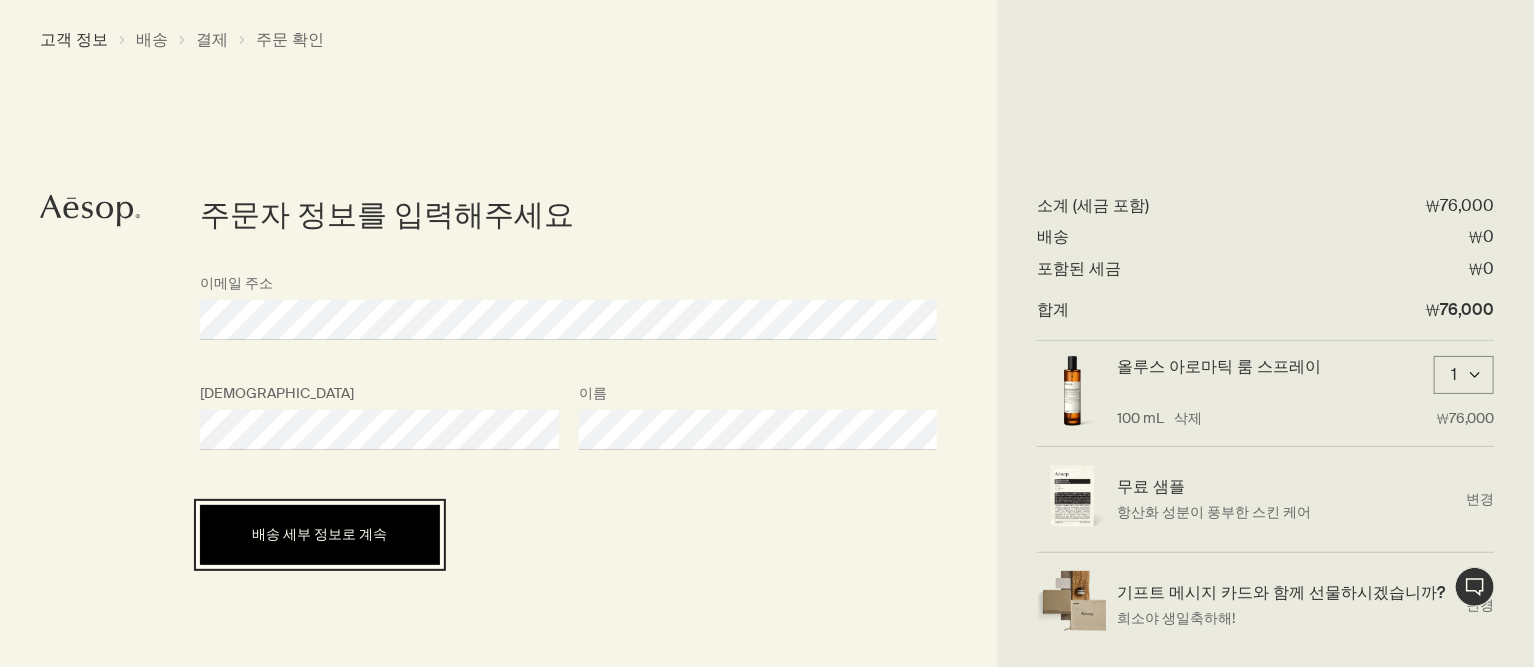 click on "배송 세부 정보로 계속" at bounding box center [320, 534] 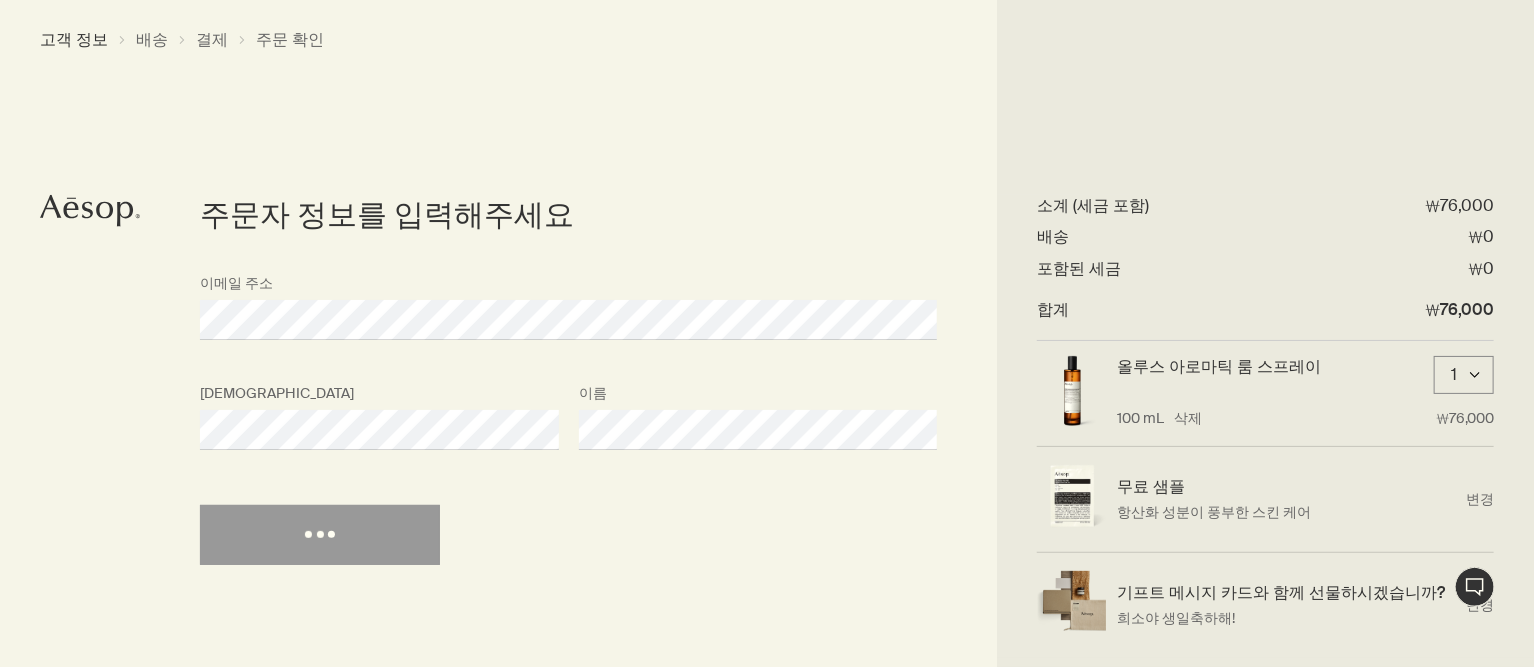 select on "KR" 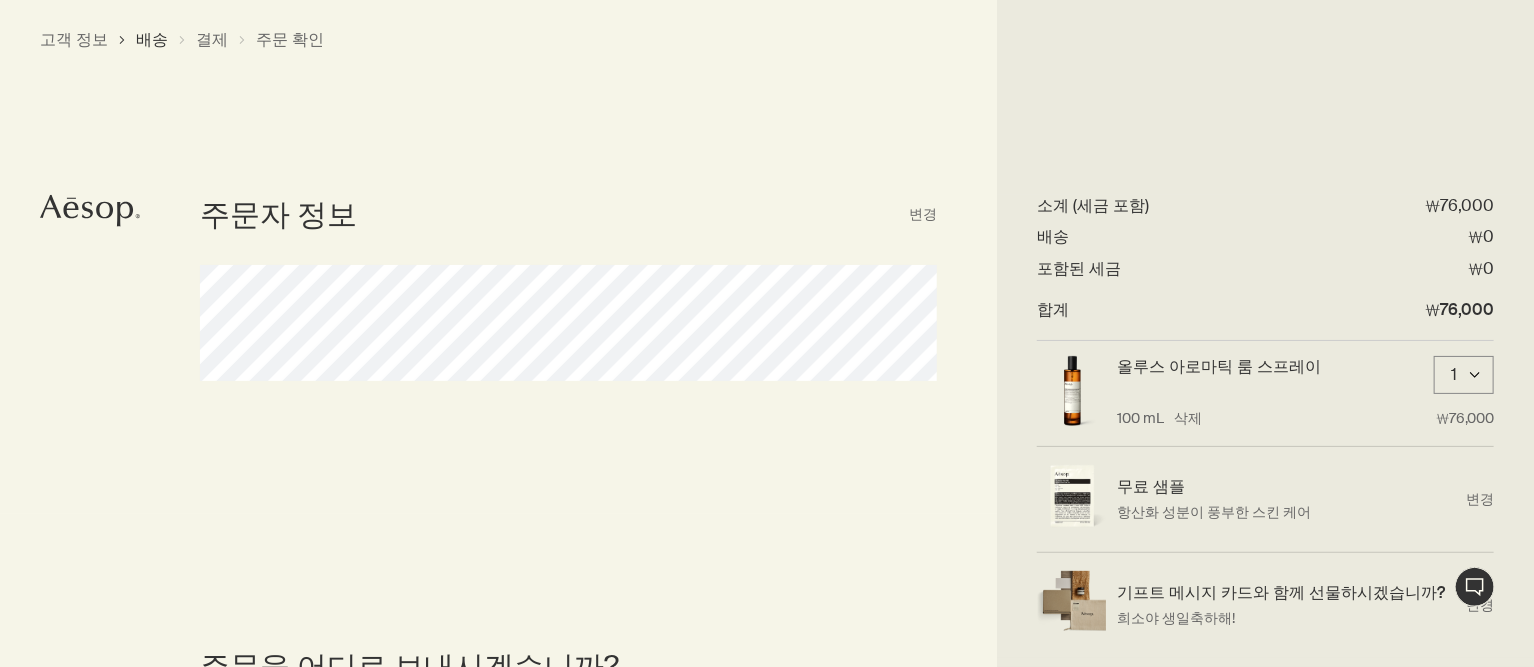 select on "KR" 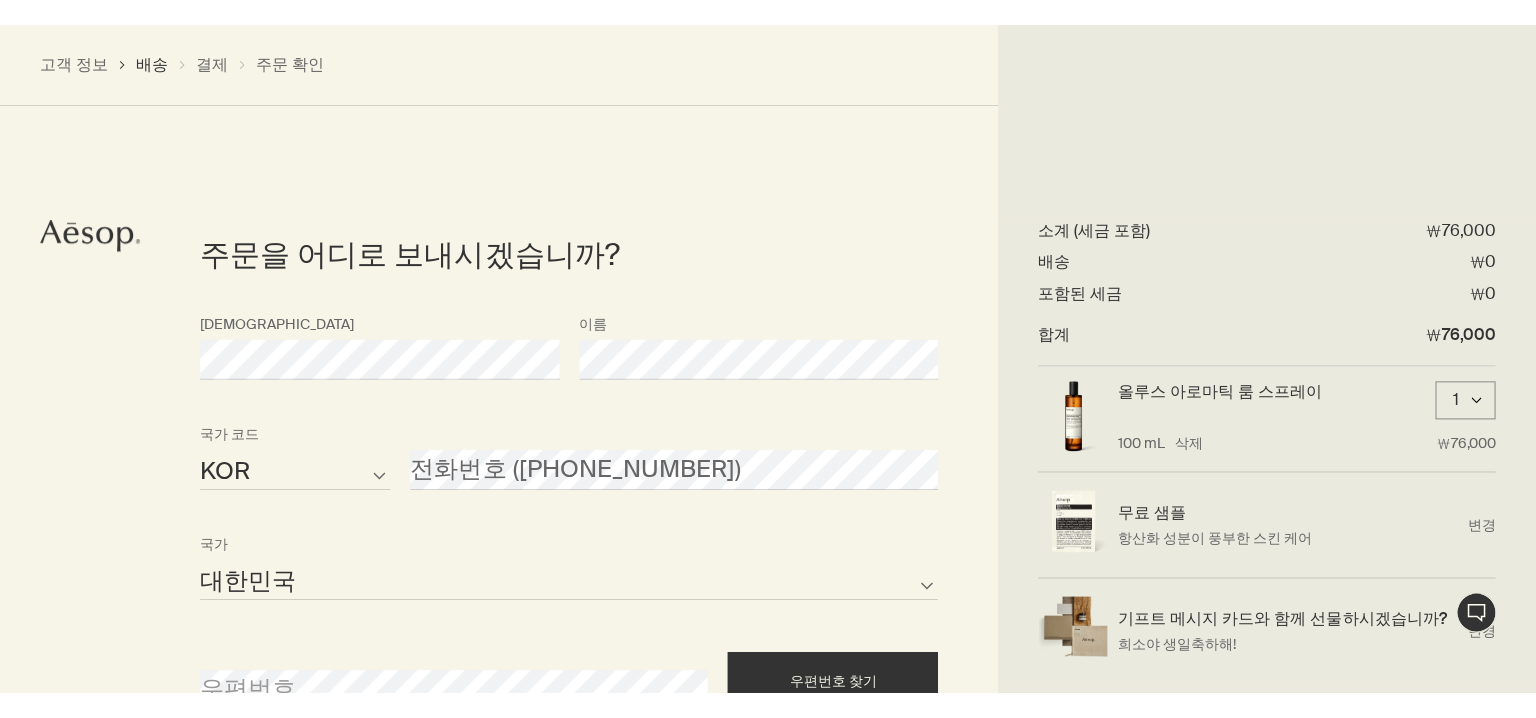 scroll, scrollTop: 452, scrollLeft: 0, axis: vertical 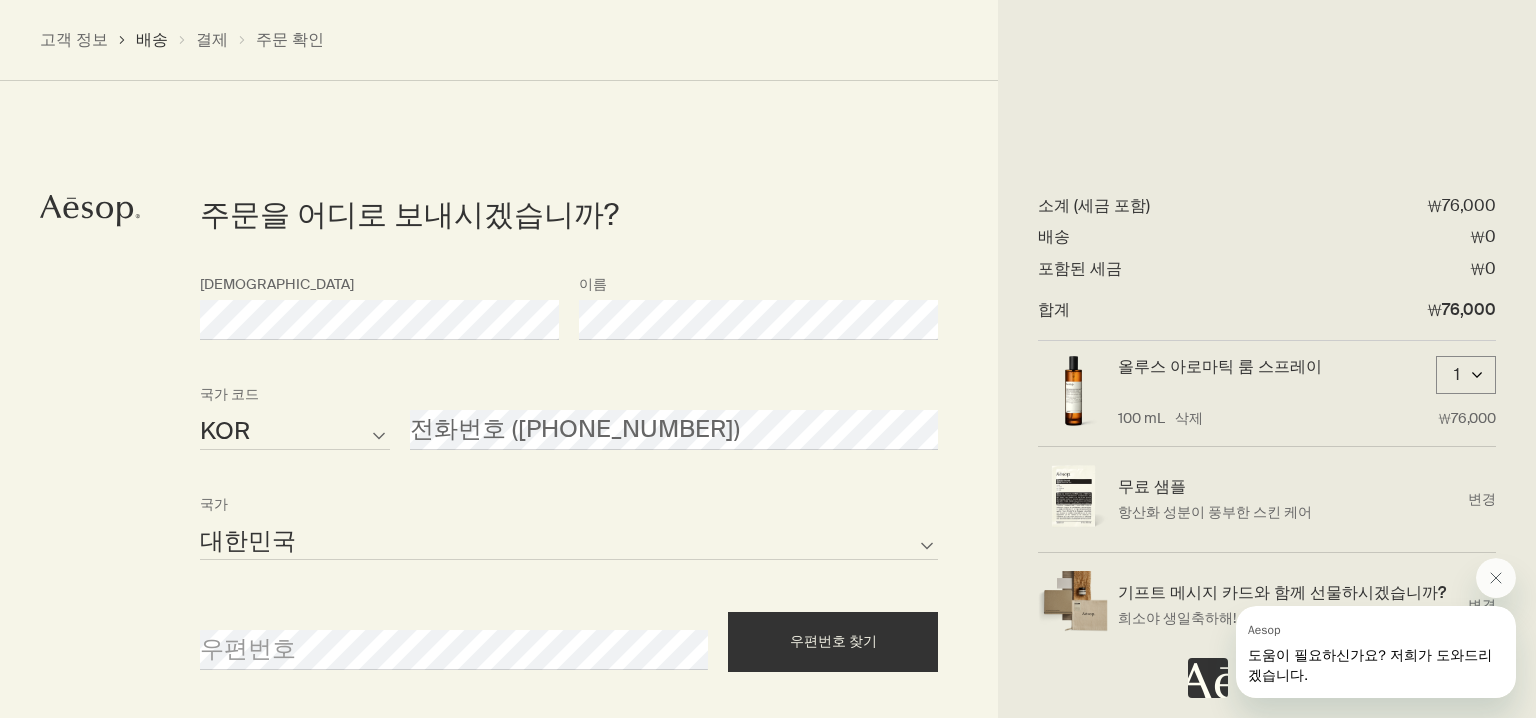 click on "Aesop logo" 